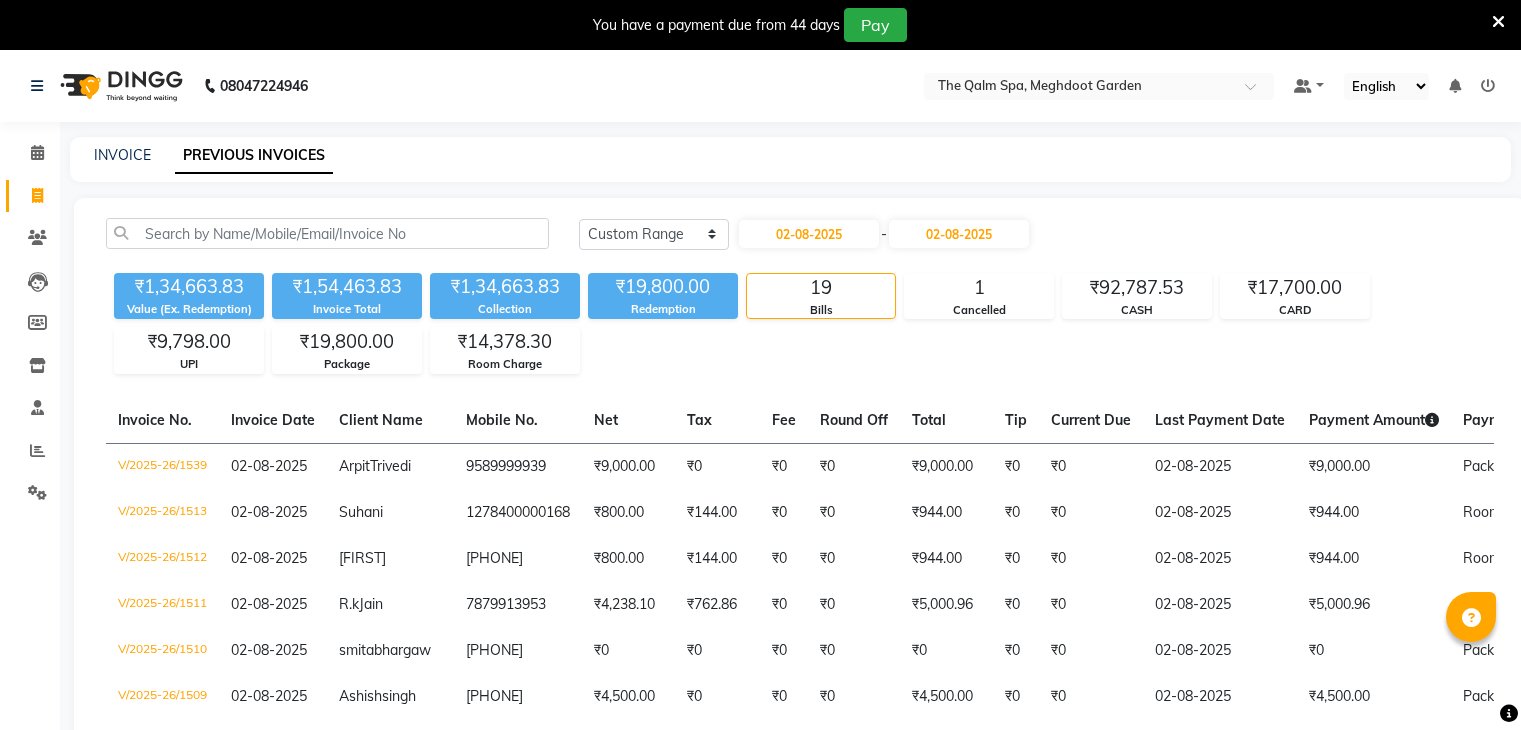 select on "range" 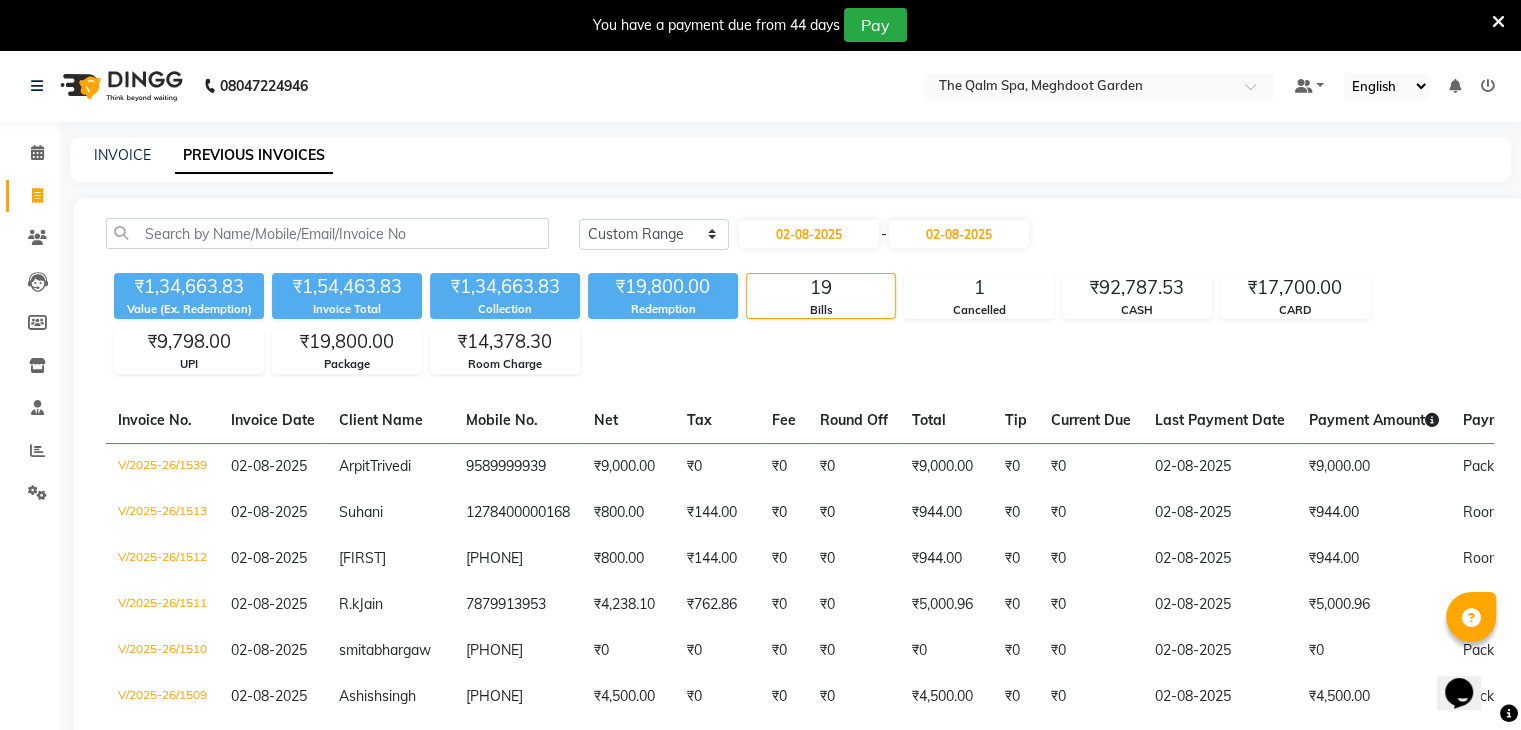 scroll, scrollTop: 0, scrollLeft: 0, axis: both 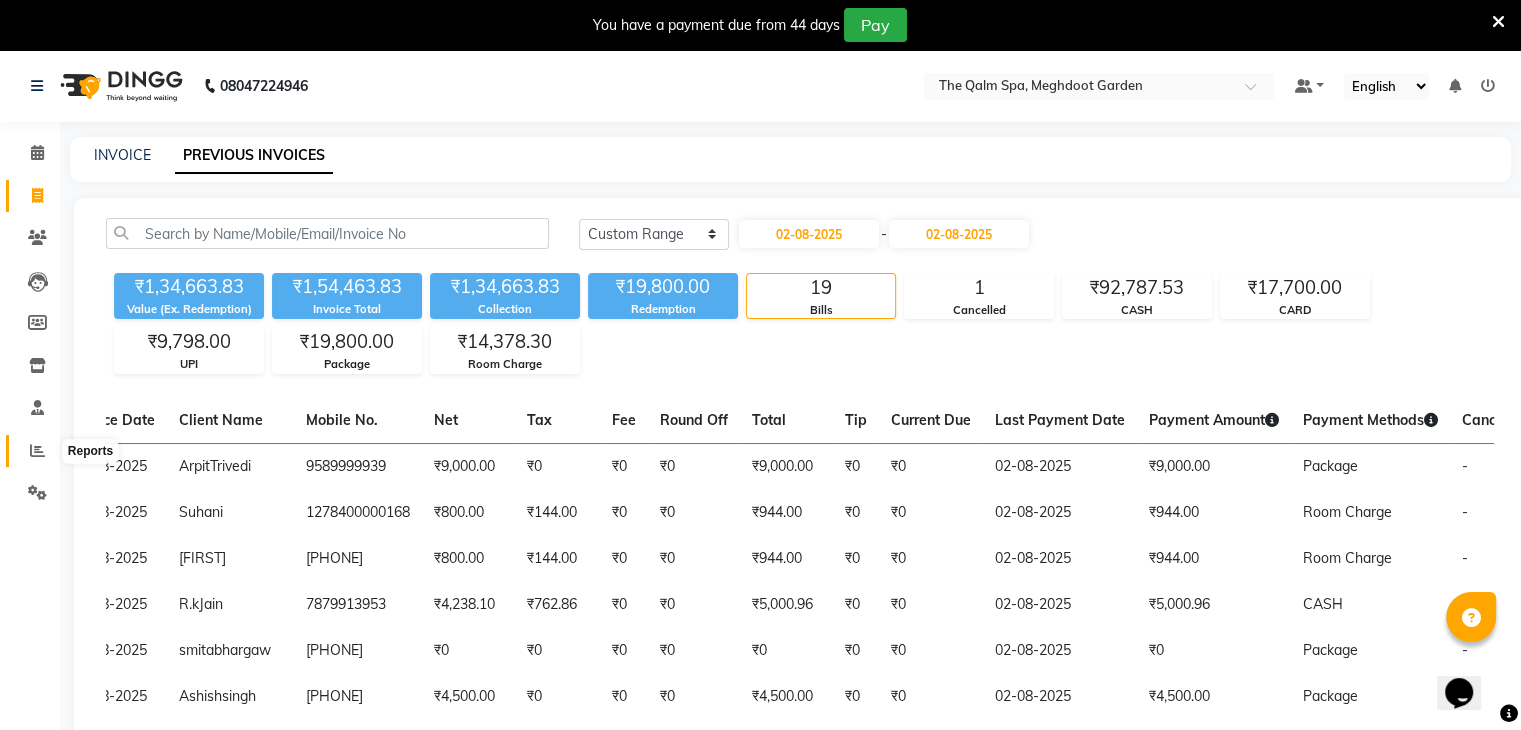 click 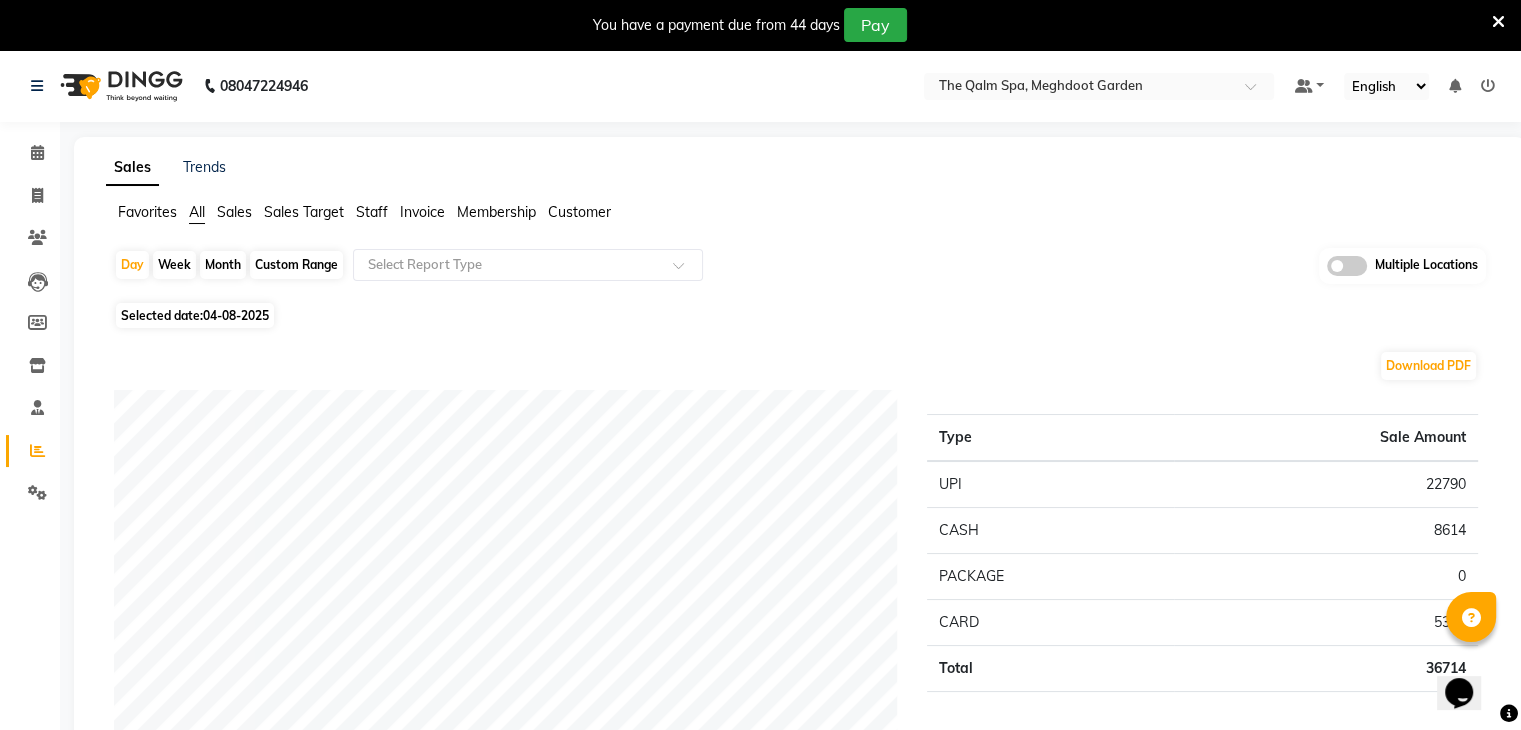 click 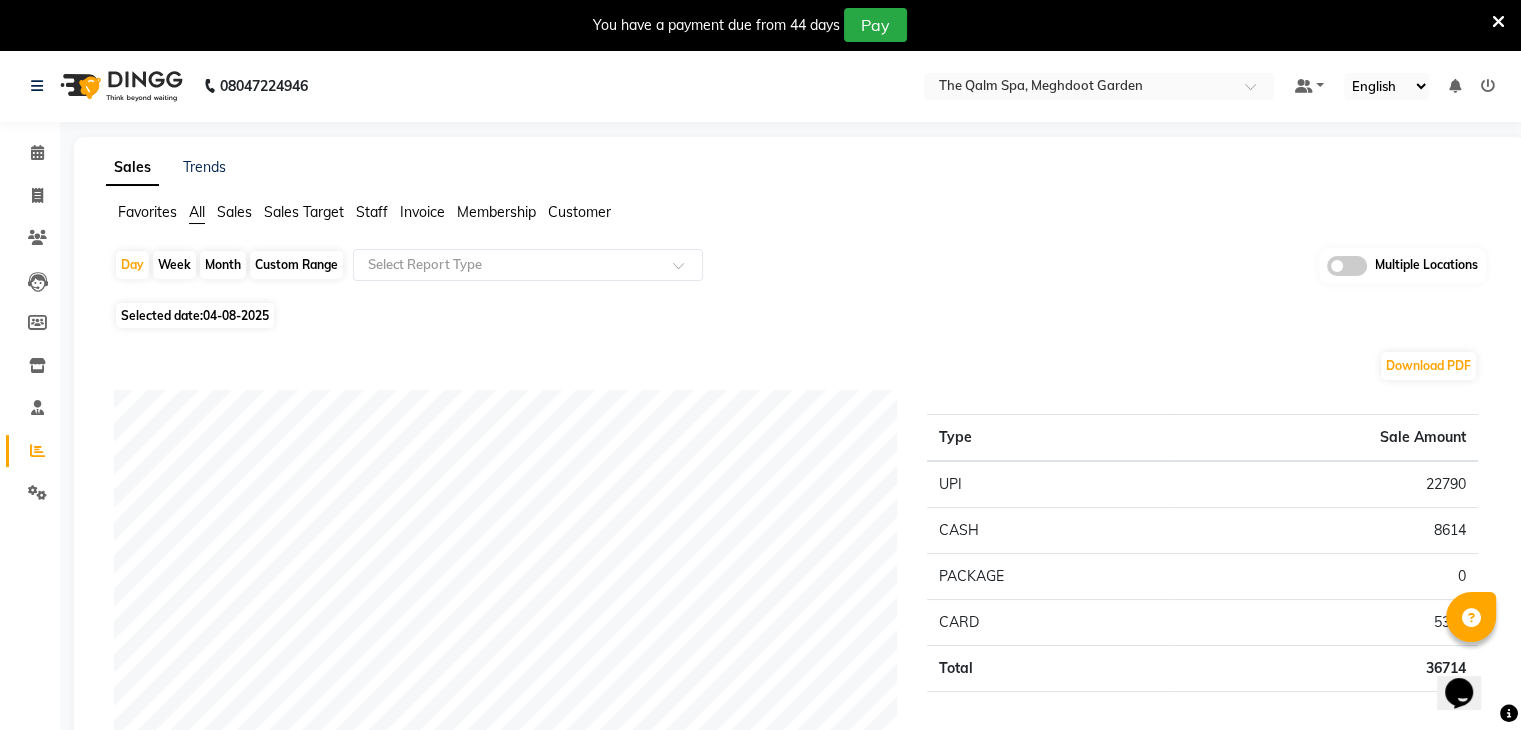 click 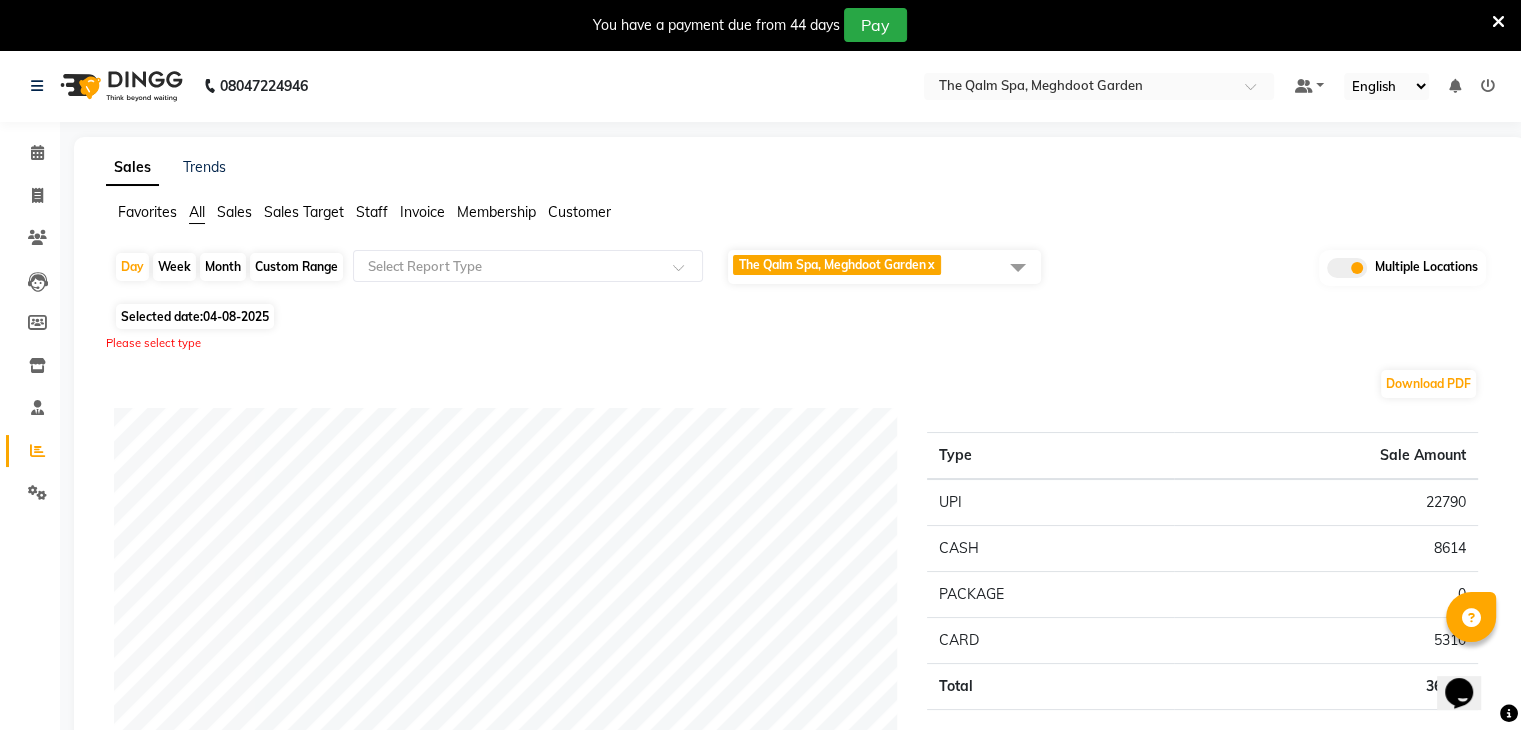 click on "The Qalm Spa, Meghdoot Garden  x" 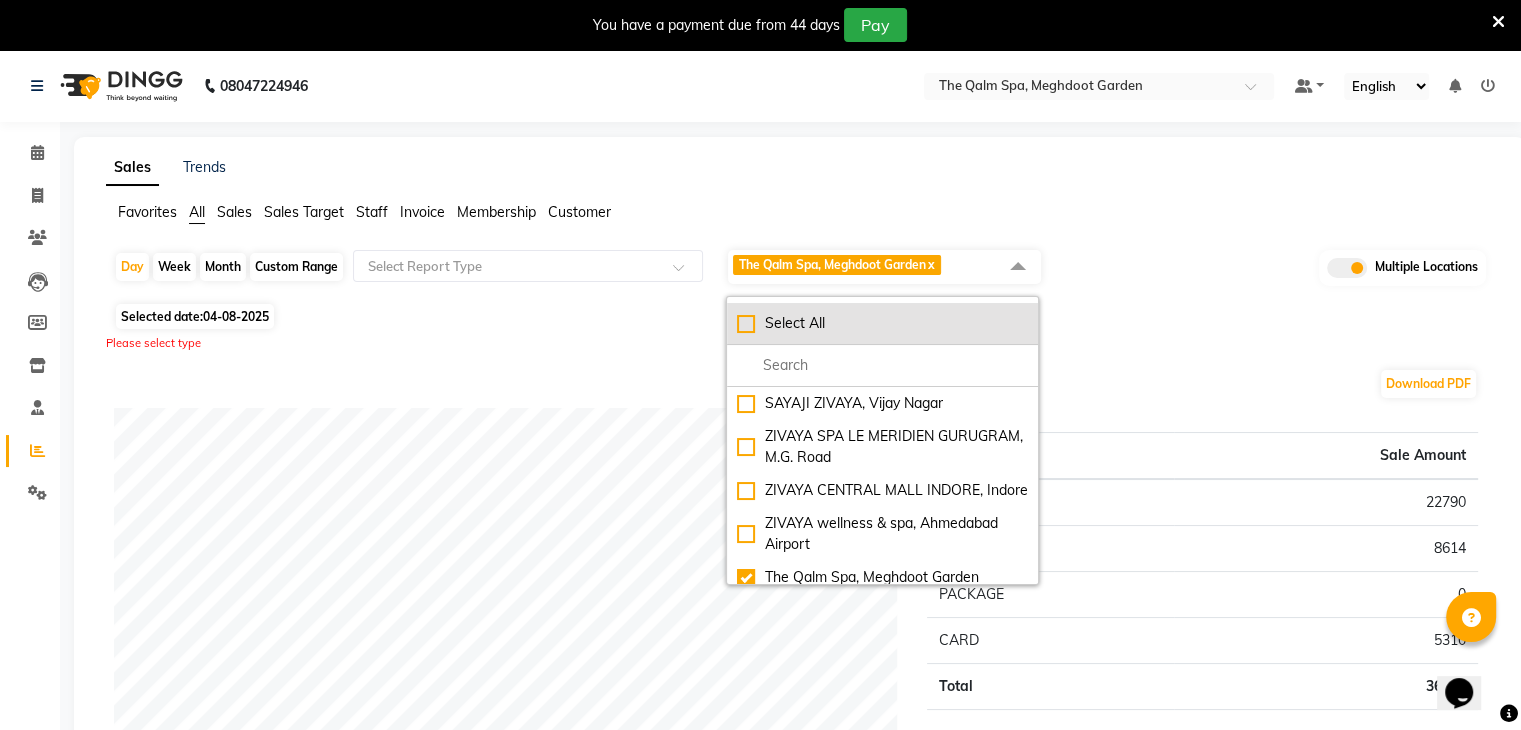 click on "Select All" 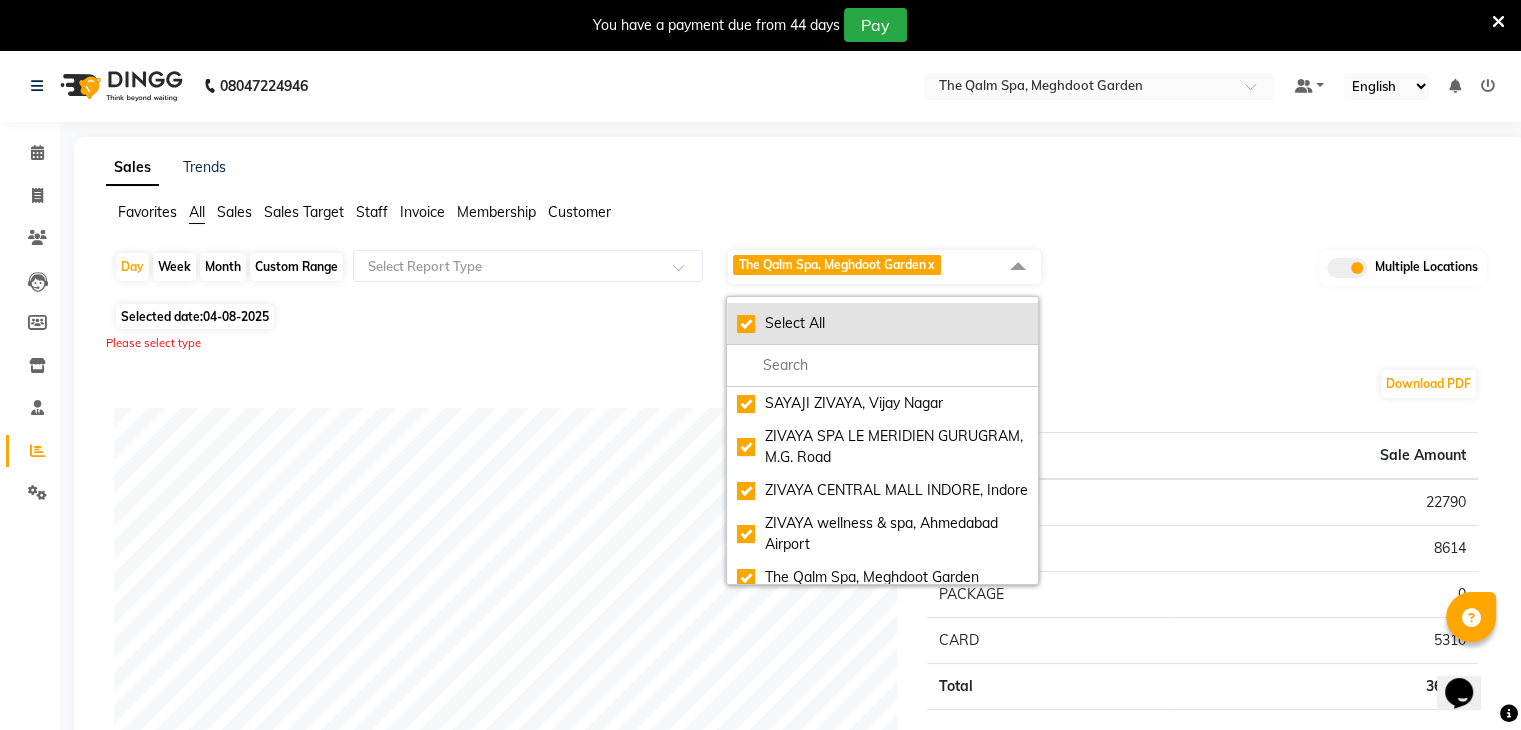 checkbox on "true" 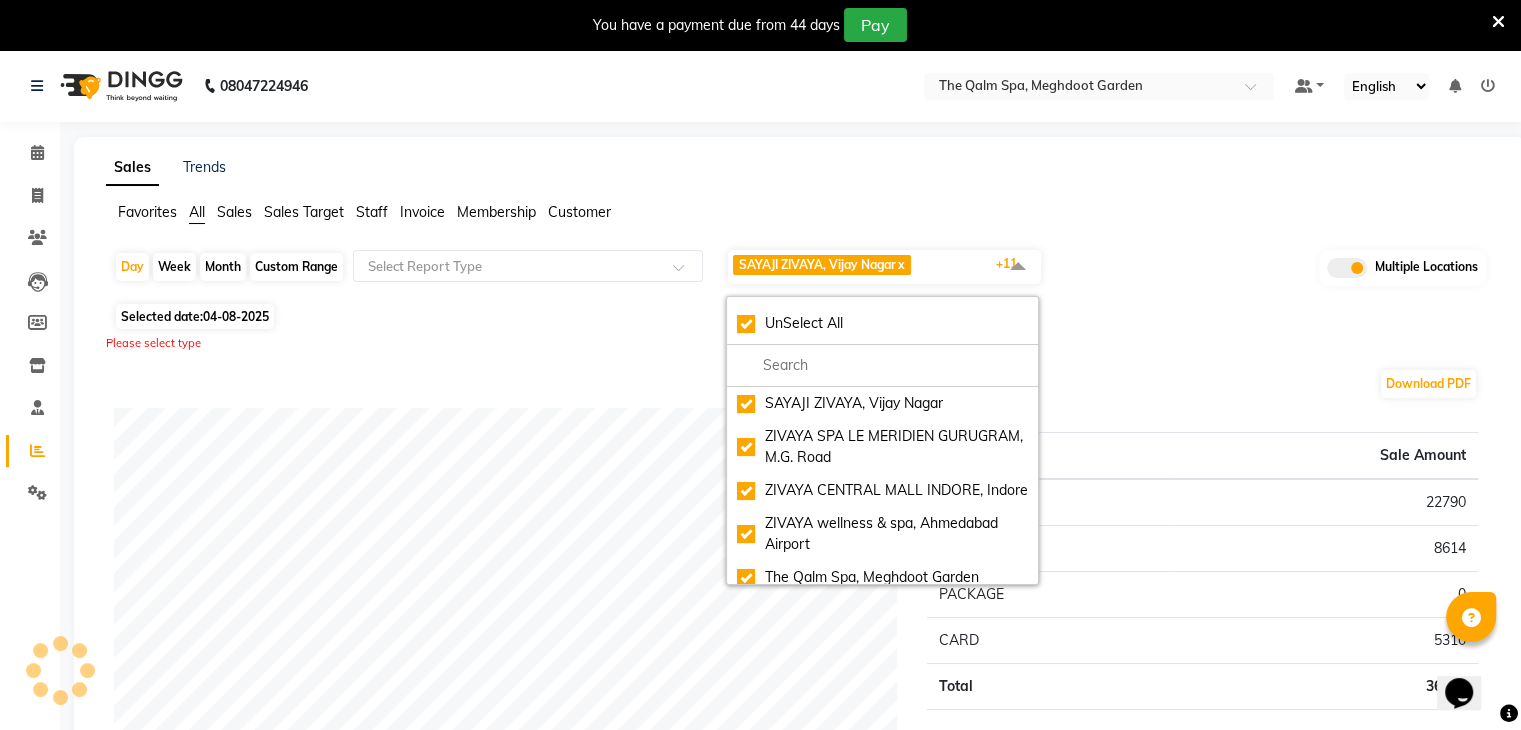 click on "Sales Trends Favorites All Sales Sales Target Staff Invoice Membership Customer  Day   Week   Month   Custom Range  Select Report Type SAYAJI ZIVAYA, Vijay Nagar  x ZIVAYA  SPA LE MERIDIEN GURUGRAM, M.G. Road  x ZIVAYA CENTRAL MALL INDORE,  Indore   x  ZIVAYA wellness & spa, Ahmedabad Airport  x The Qalm Spa, Meghdoot Garden  x Zivaya Aloft, Aerocity  x ZIVAYA SPA PRIDE PLAZA NEW DELHI, Asset 5A  x Zivaya Spa  Hilton Jaipur , Jaipur   x  ZIVAYA -The Belvedere Golf & Country Club / Ahmedabad, Gandhinagar Hwy  x ZIVAYA SPA  THE UMMED AHMEDABAD , Hansol  x Zivaya-PANGHAT SPA UDAIPUR, Panghat   x  ZIVAYA wellness & spa, Mumbai Airport  x +11 UnSelect All SAYAJI ZIVAYA, Vijay Nagar ZIVAYA  SPA LE MERIDIEN GURUGRAM, M.G. Road ZIVAYA CENTRAL MALL INDORE,  Indore   ZIVAYA wellness & spa, Ahmedabad Airport The Qalm Spa, Meghdoot Garden Zivaya Aloft, Aerocity ZIVAYA SPA PRIDE PLAZA NEW DELHI, Asset 5A Zivaya Spa  Hilton Jaipur , Jaipur   ZIVAYA -The Belvedere Golf & Country Club / Ahmedabad, Gandhinagar Hwy" 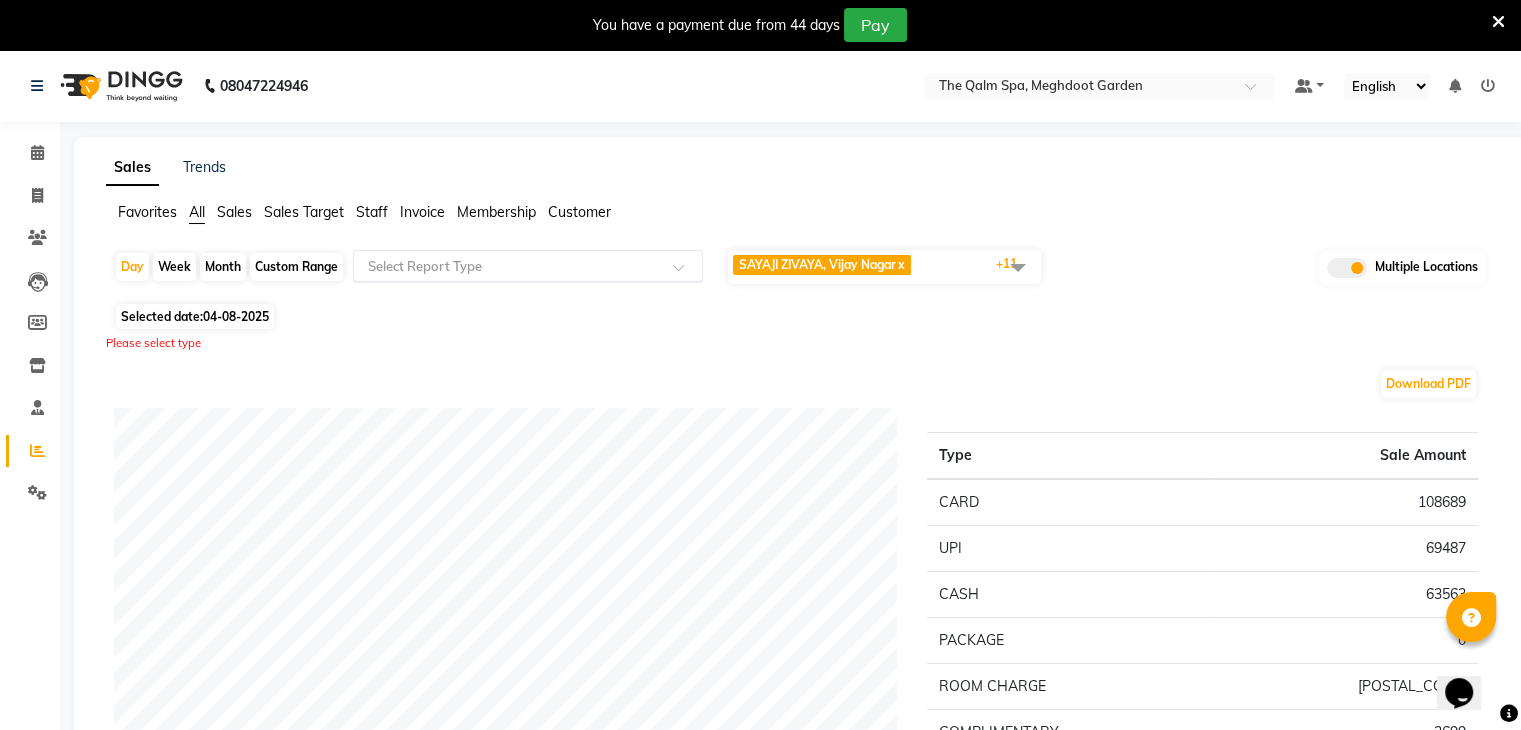 click 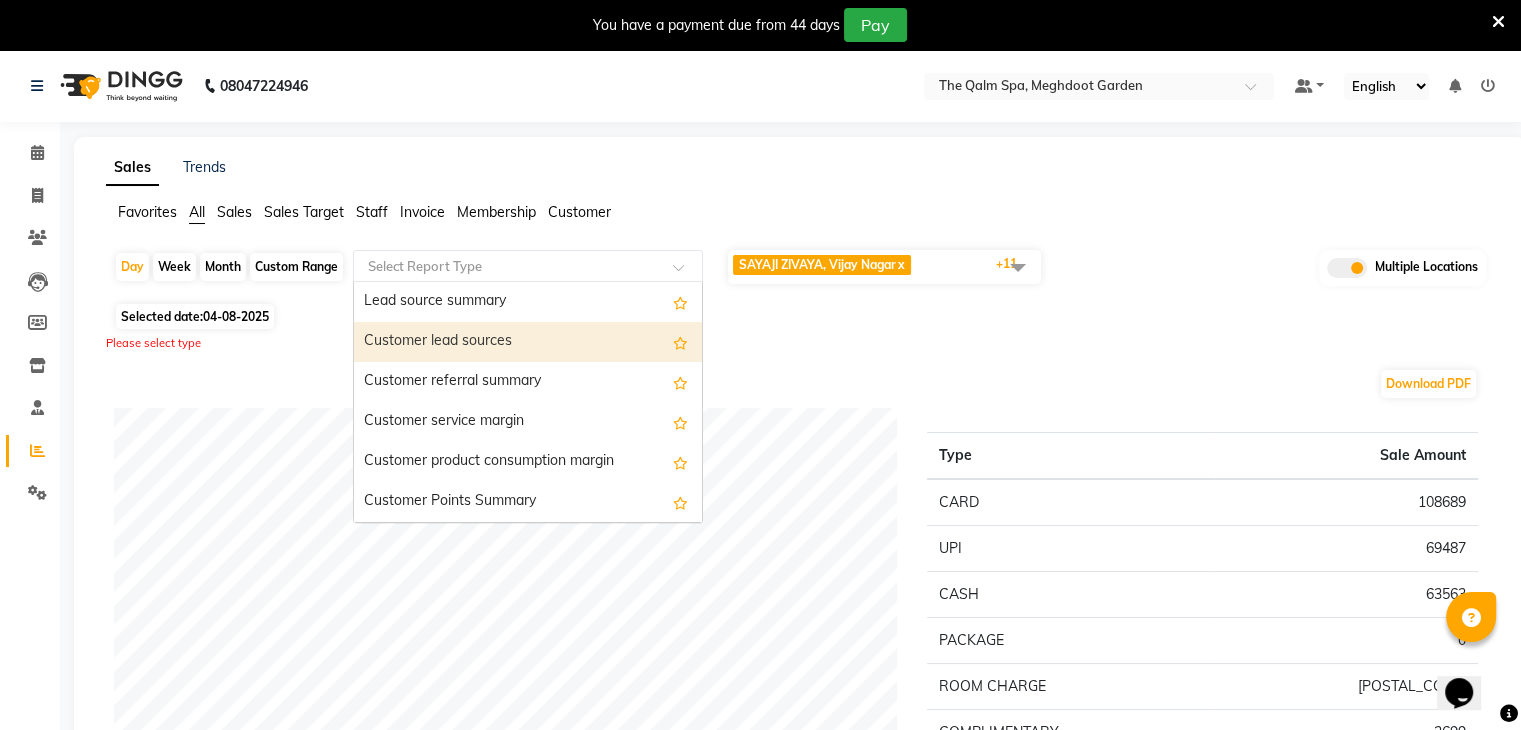 scroll, scrollTop: 1600, scrollLeft: 0, axis: vertical 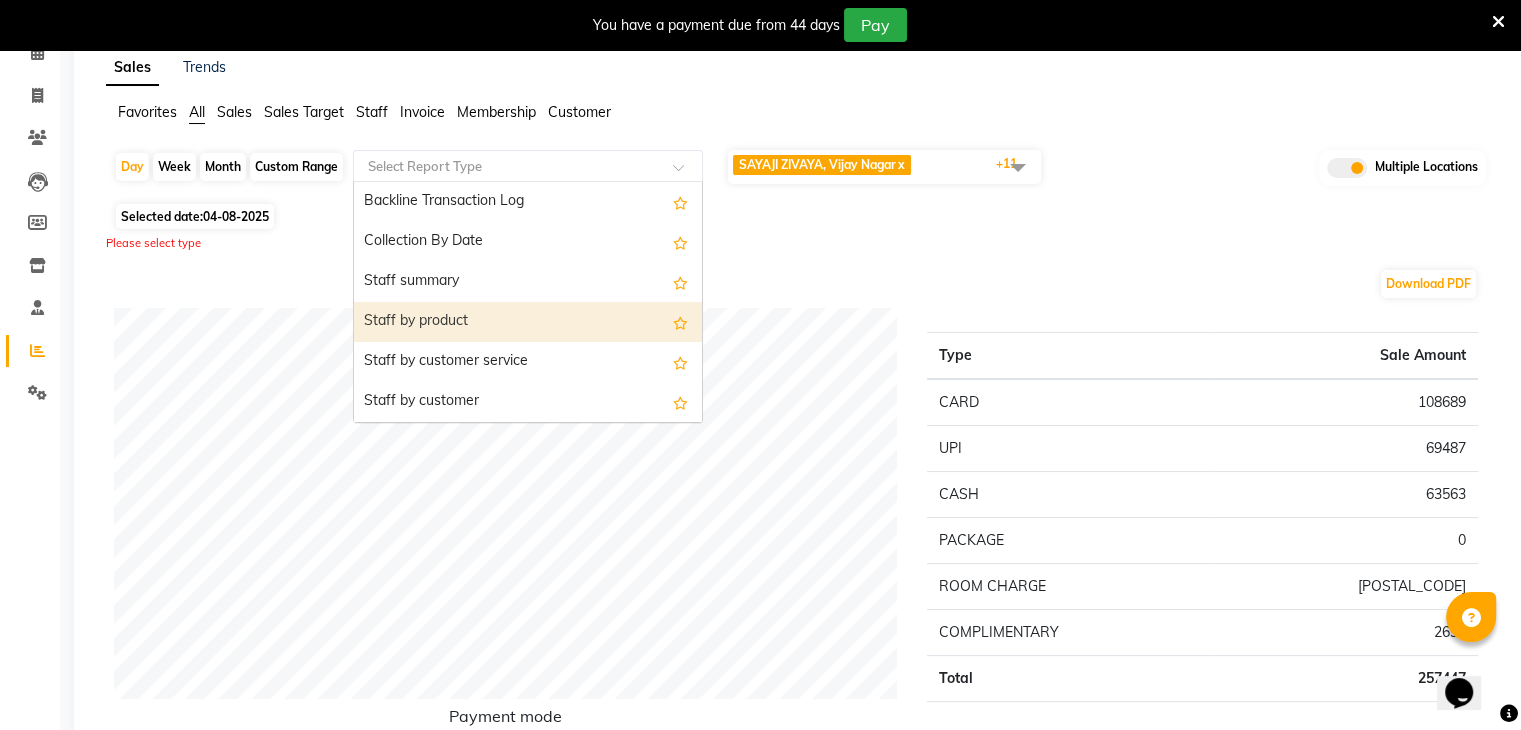 click on "Staff by product" at bounding box center [528, 322] 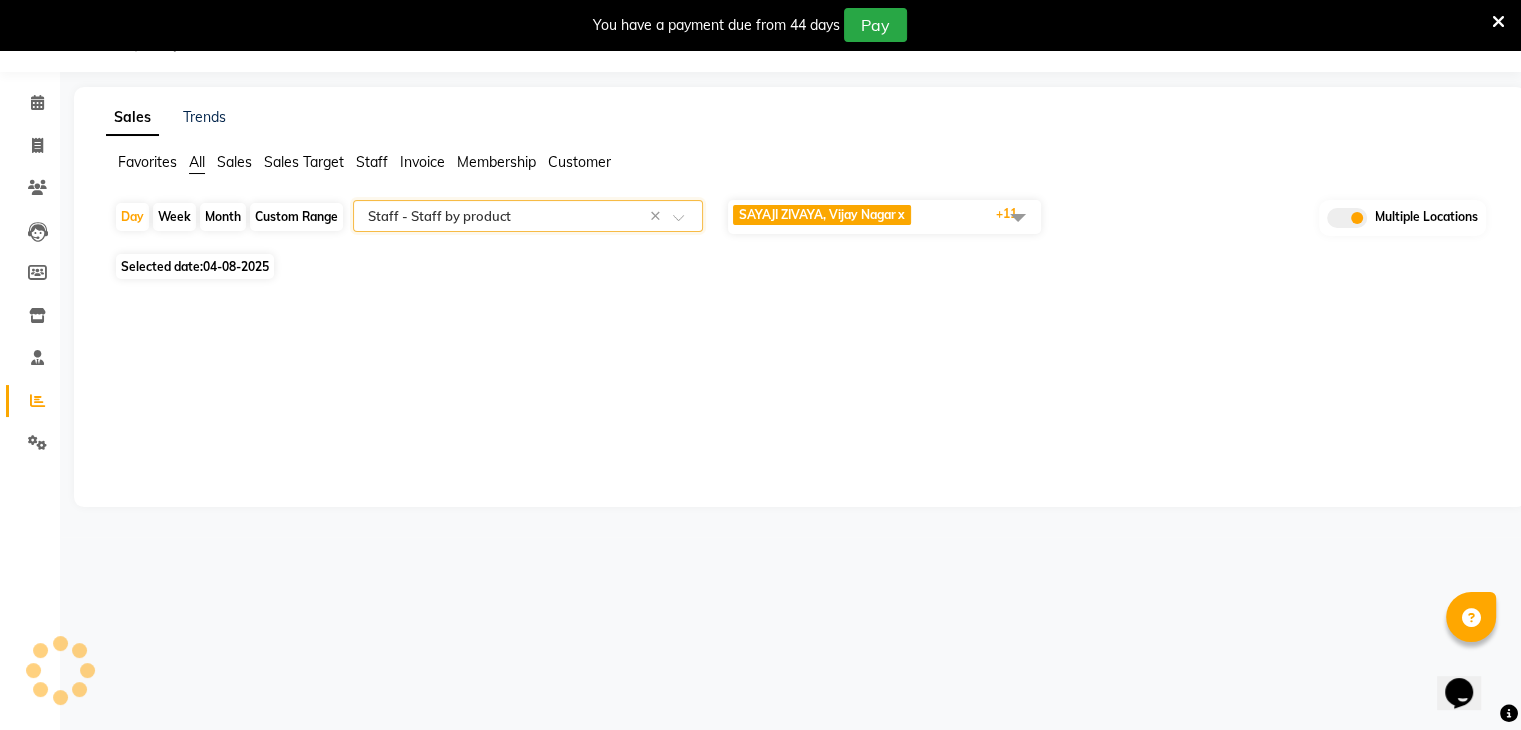 scroll, scrollTop: 100, scrollLeft: 0, axis: vertical 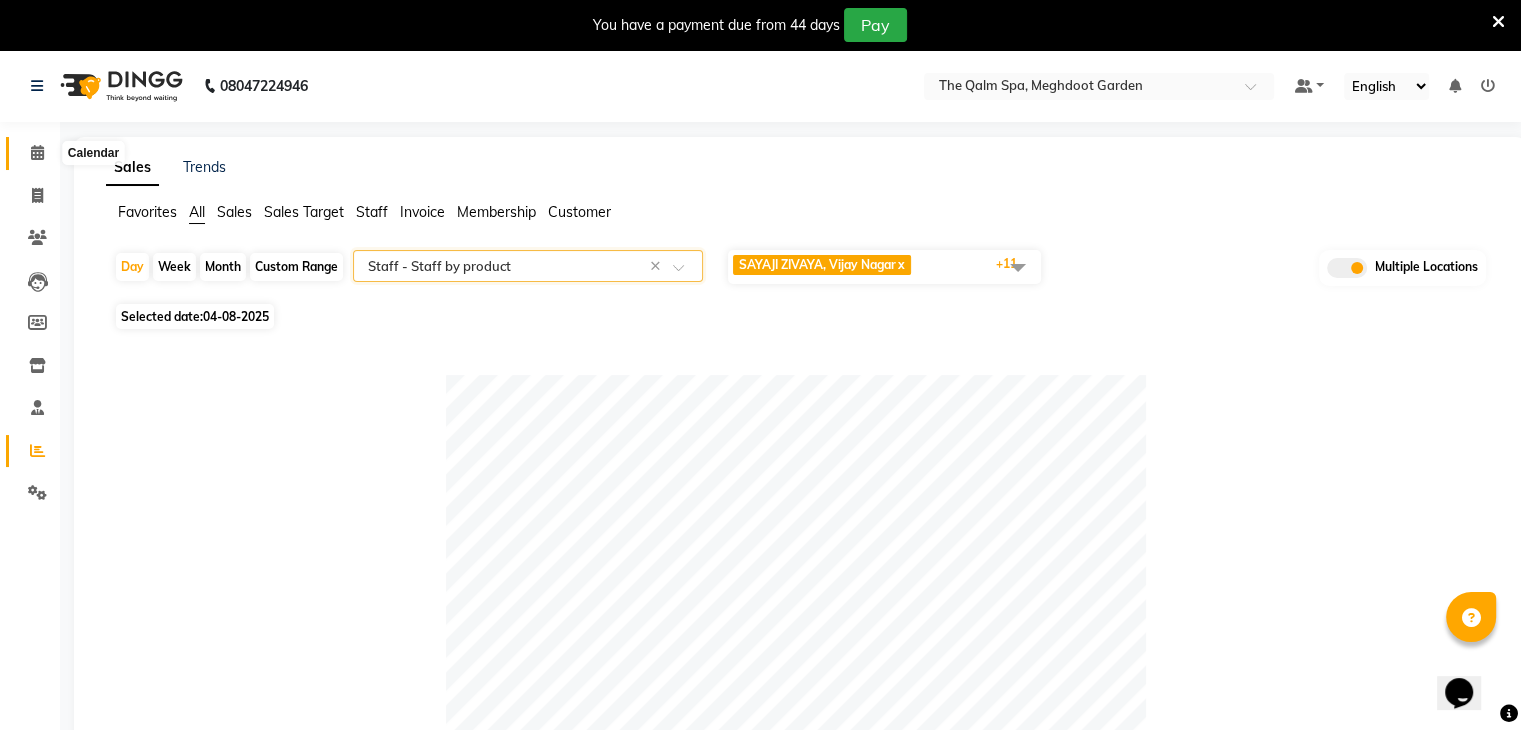 click 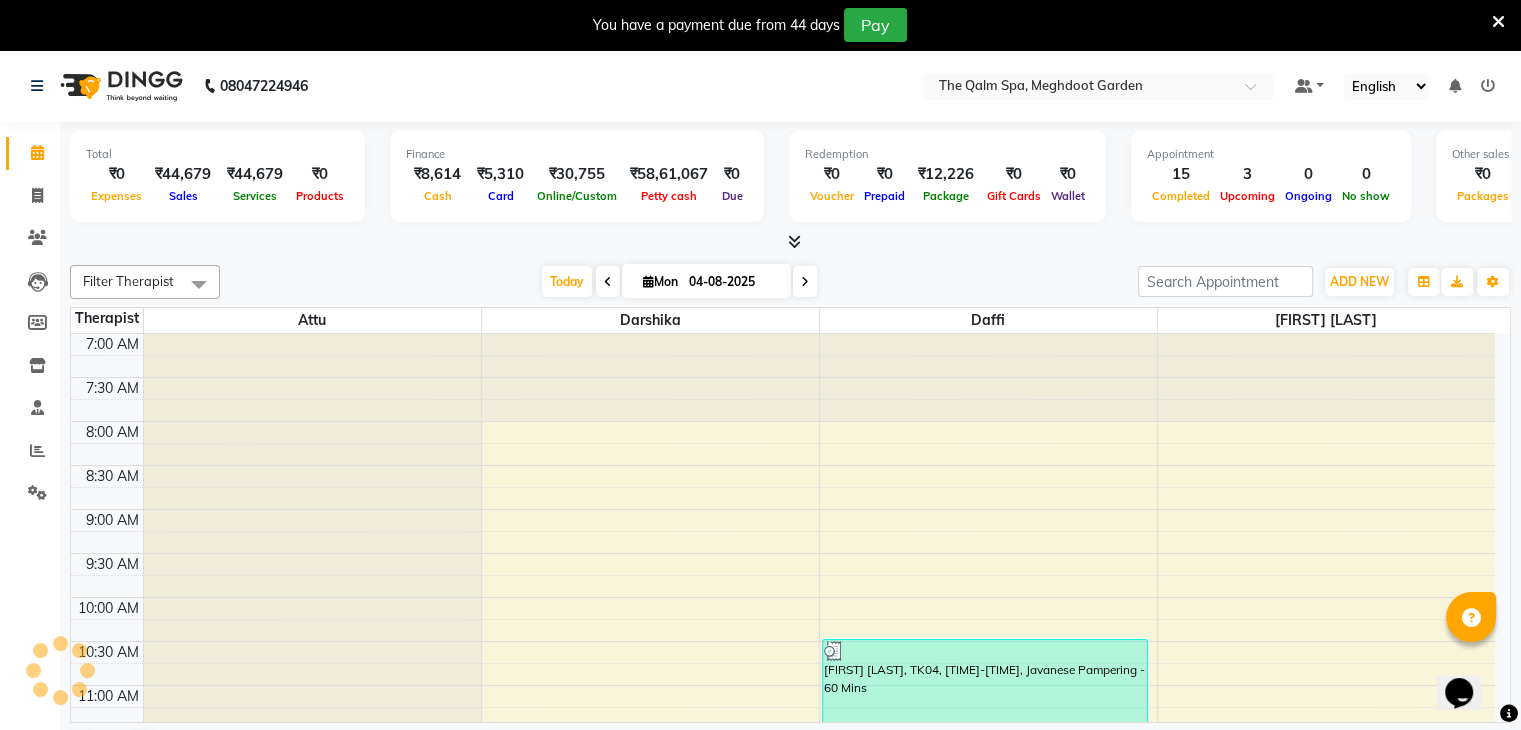 scroll, scrollTop: 0, scrollLeft: 0, axis: both 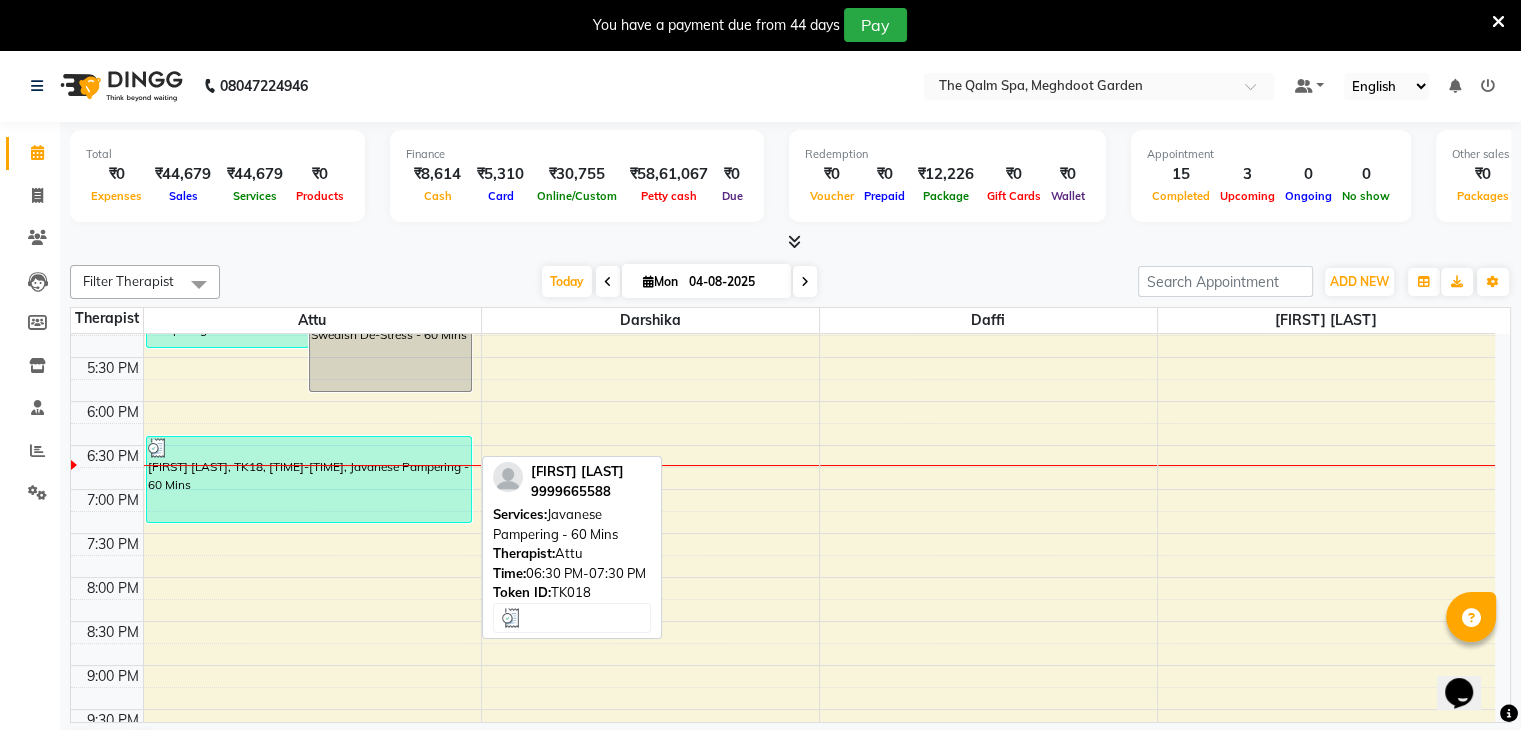 click on "[FIRST] [LAST], TK18, [TIME]-[TIME], Javanese Pampering - 60 Mins" at bounding box center [309, 479] 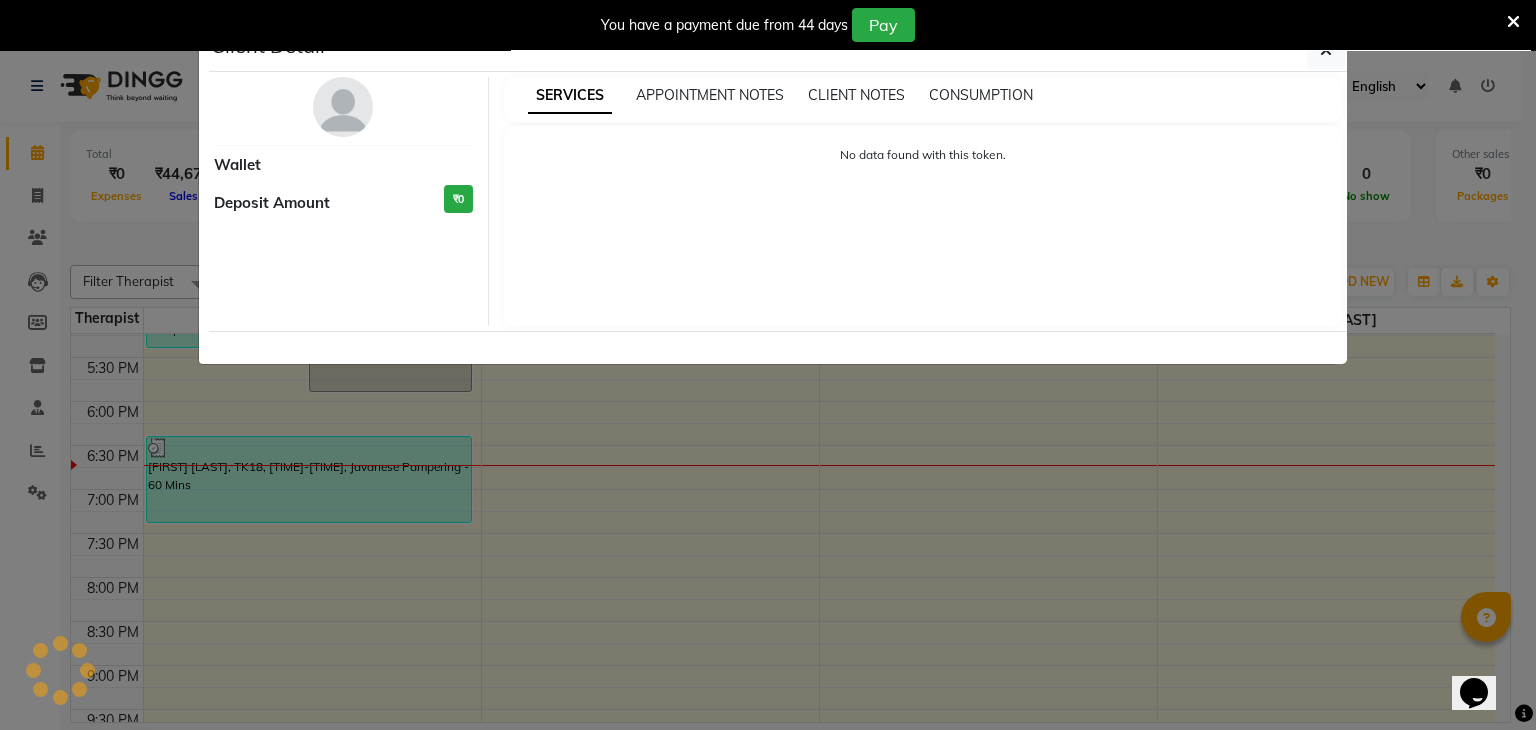select on "3" 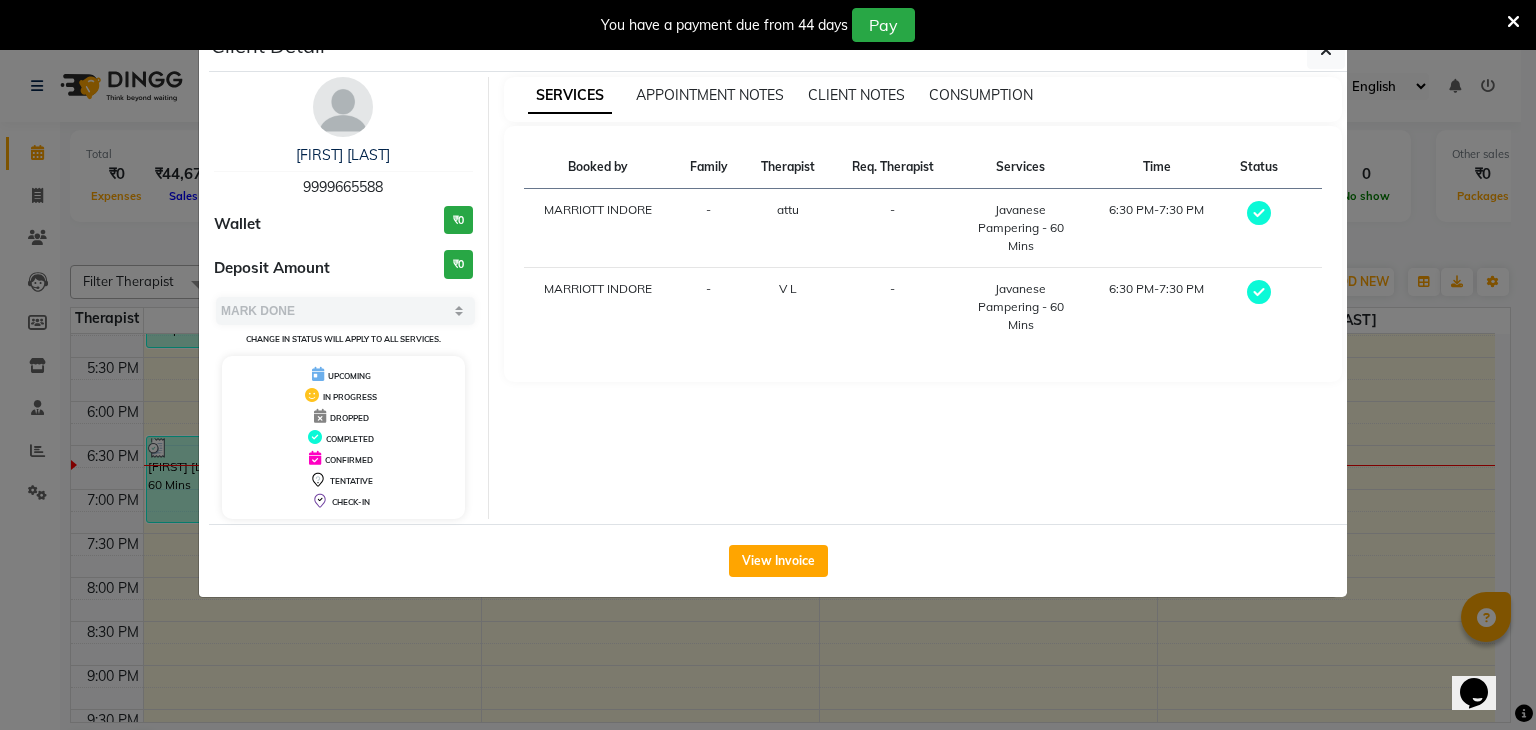 drag, startPoint x: 301, startPoint y: 187, endPoint x: 404, endPoint y: 186, distance: 103.00485 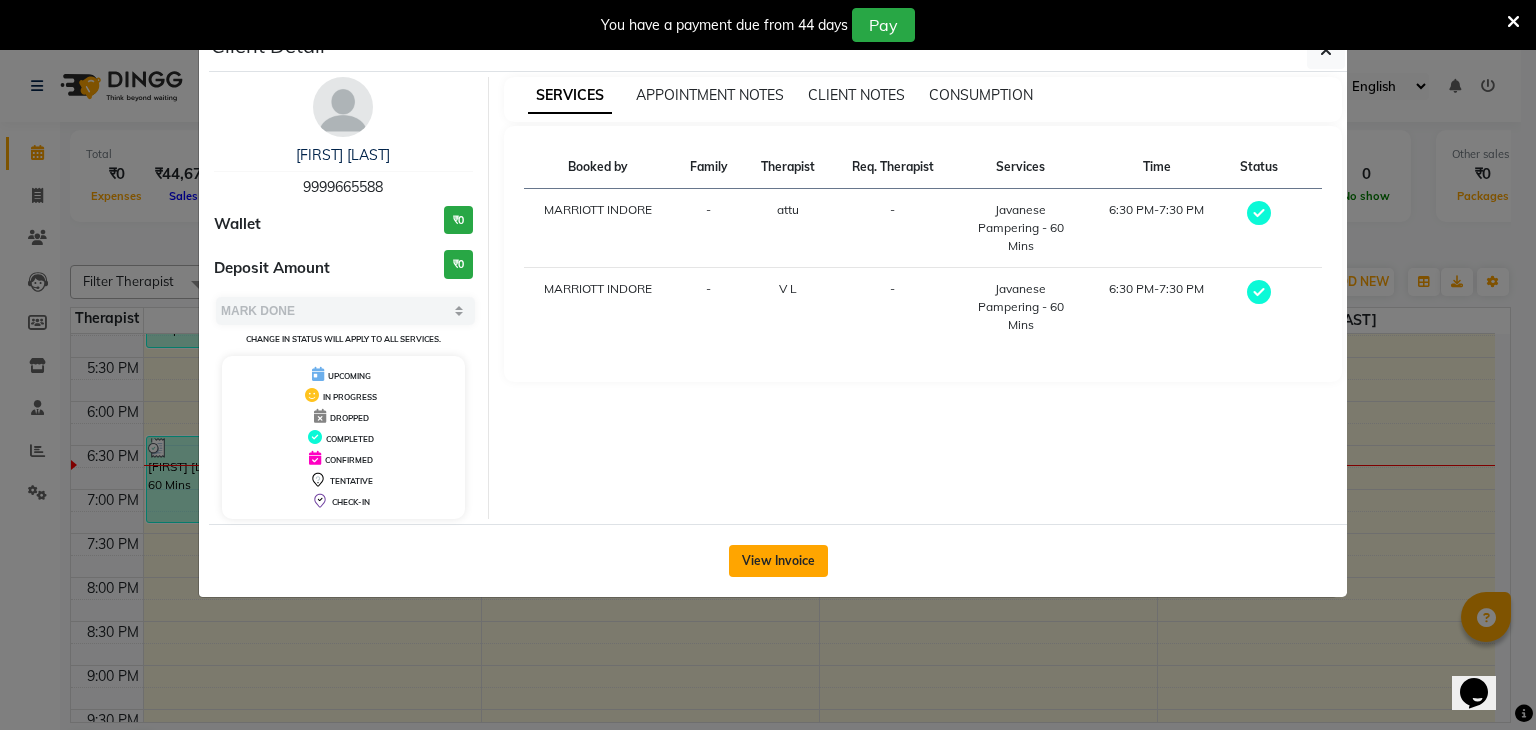 click on "View Invoice" 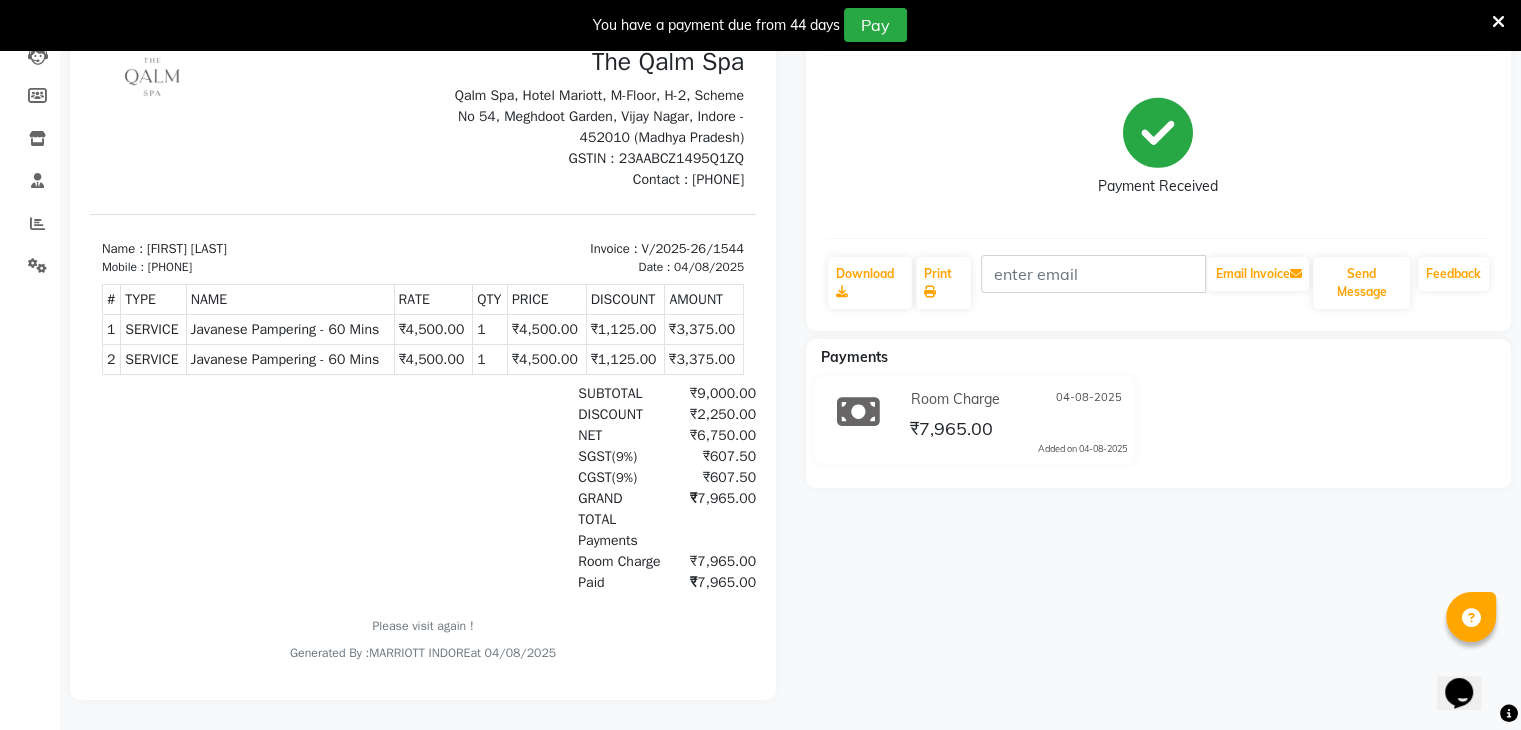 scroll, scrollTop: 0, scrollLeft: 0, axis: both 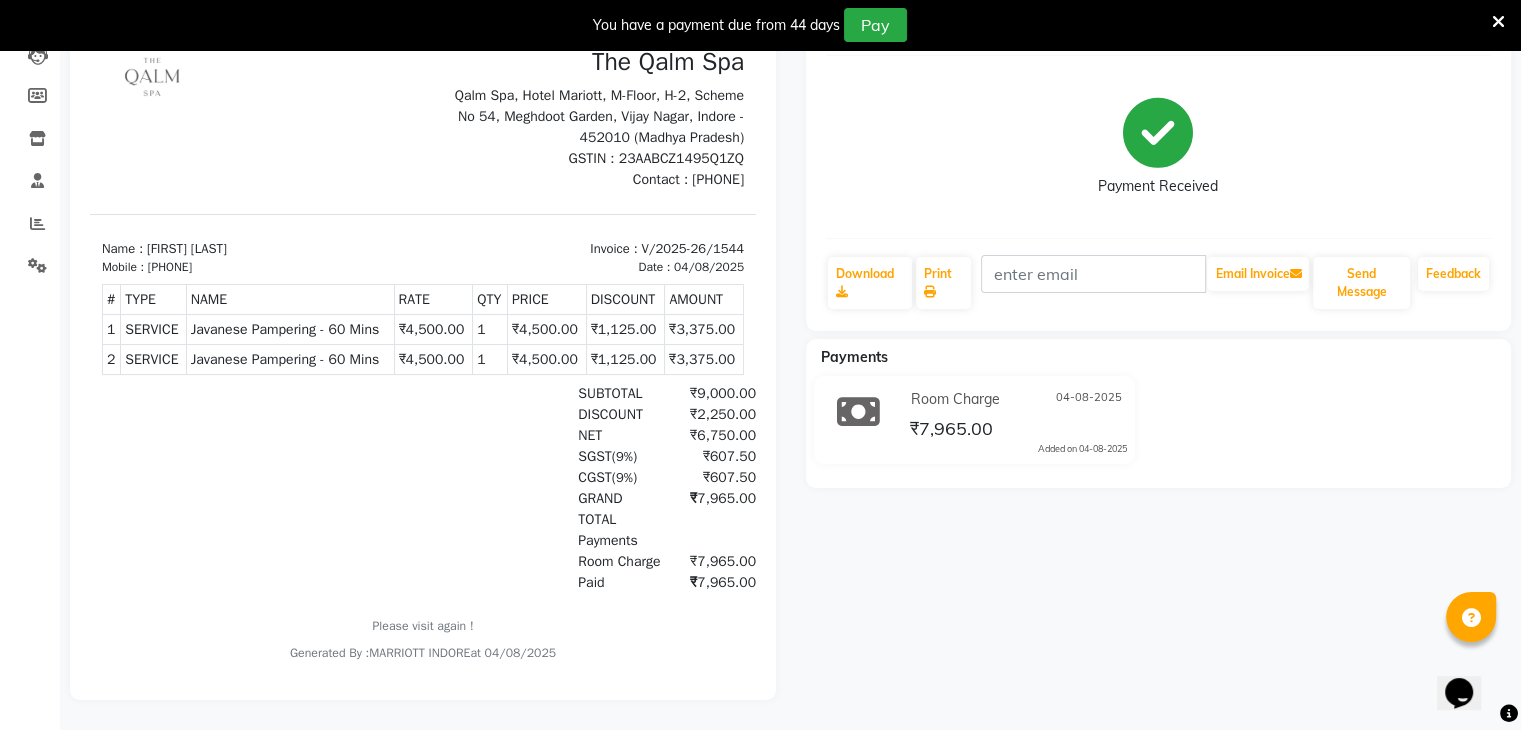 click at bounding box center (1498, 22) 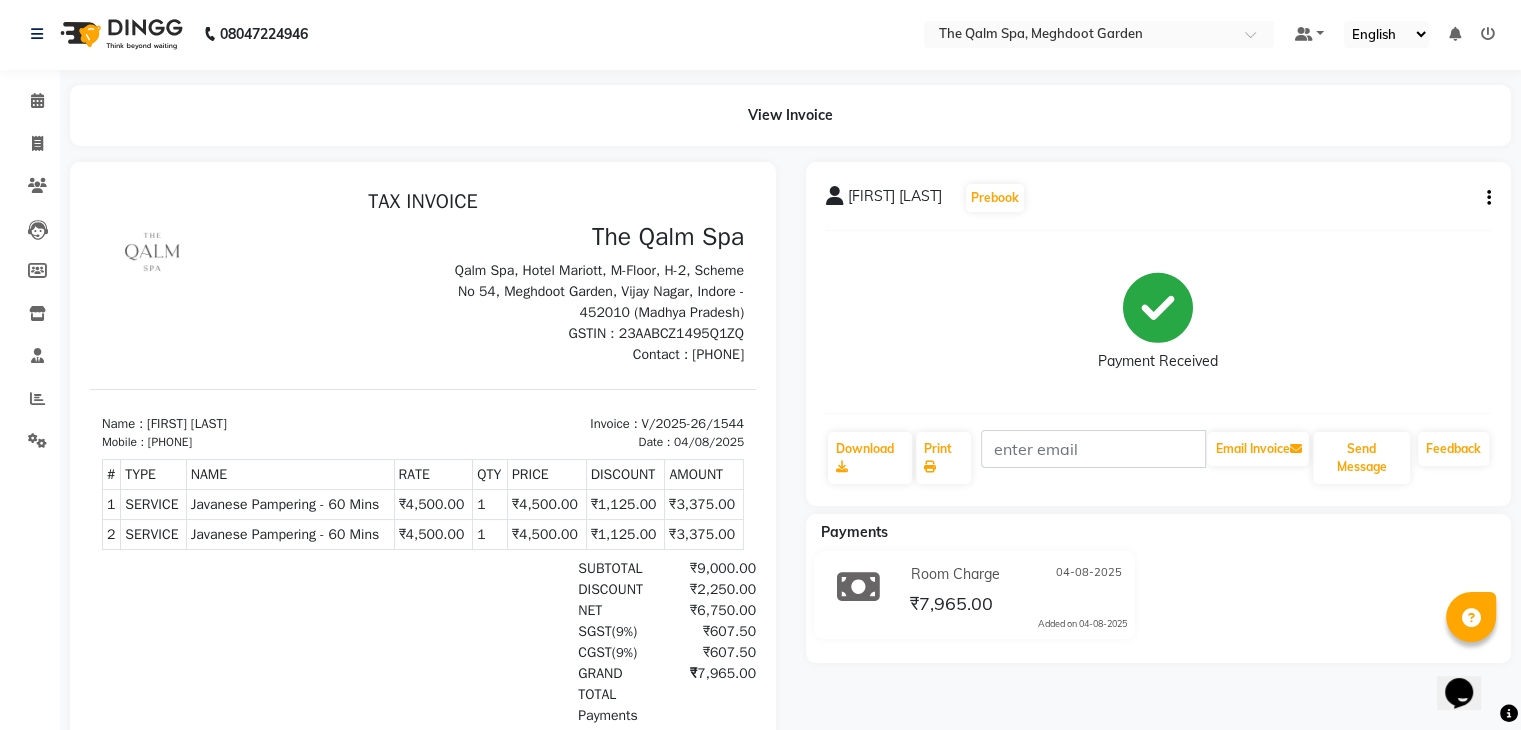 scroll, scrollTop: 0, scrollLeft: 0, axis: both 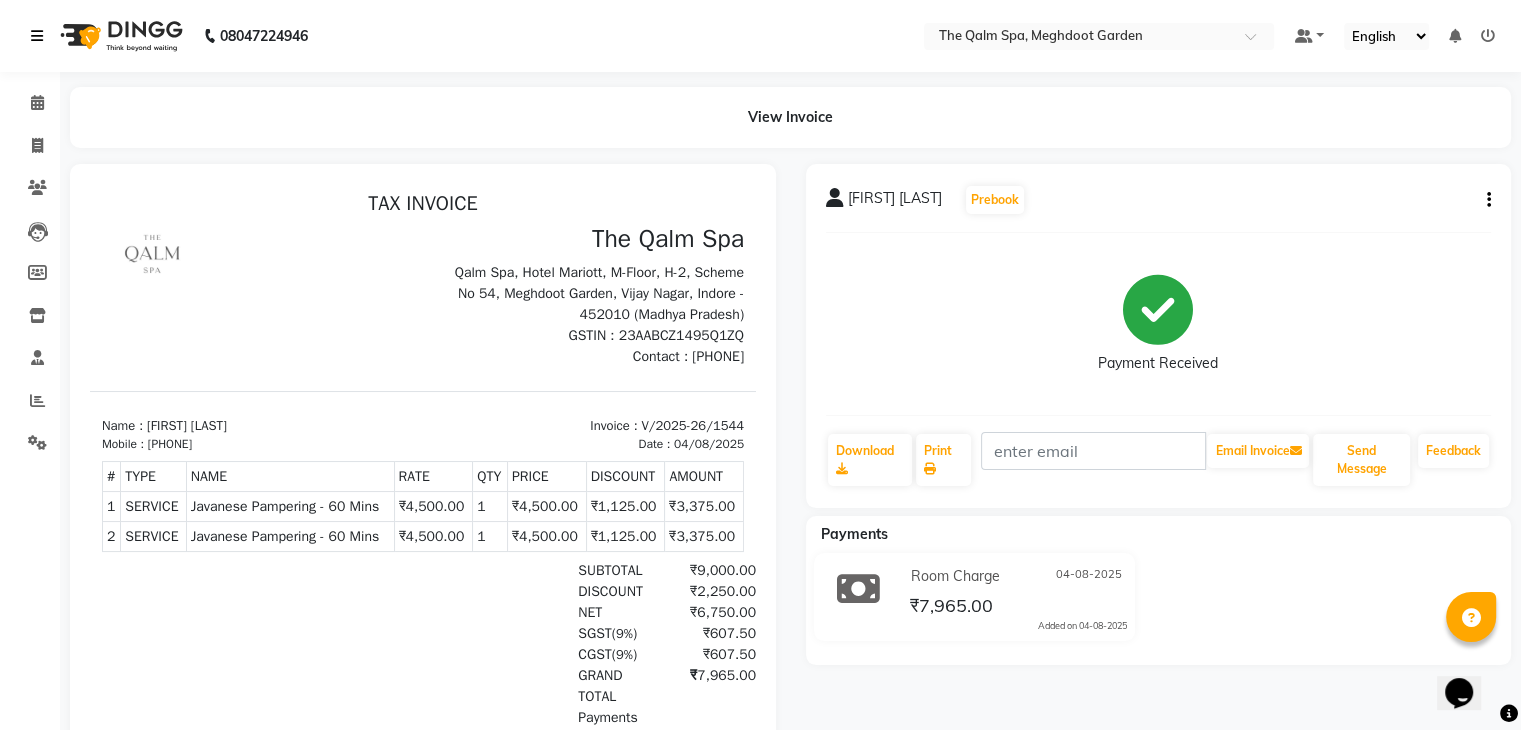 click at bounding box center (41, 36) 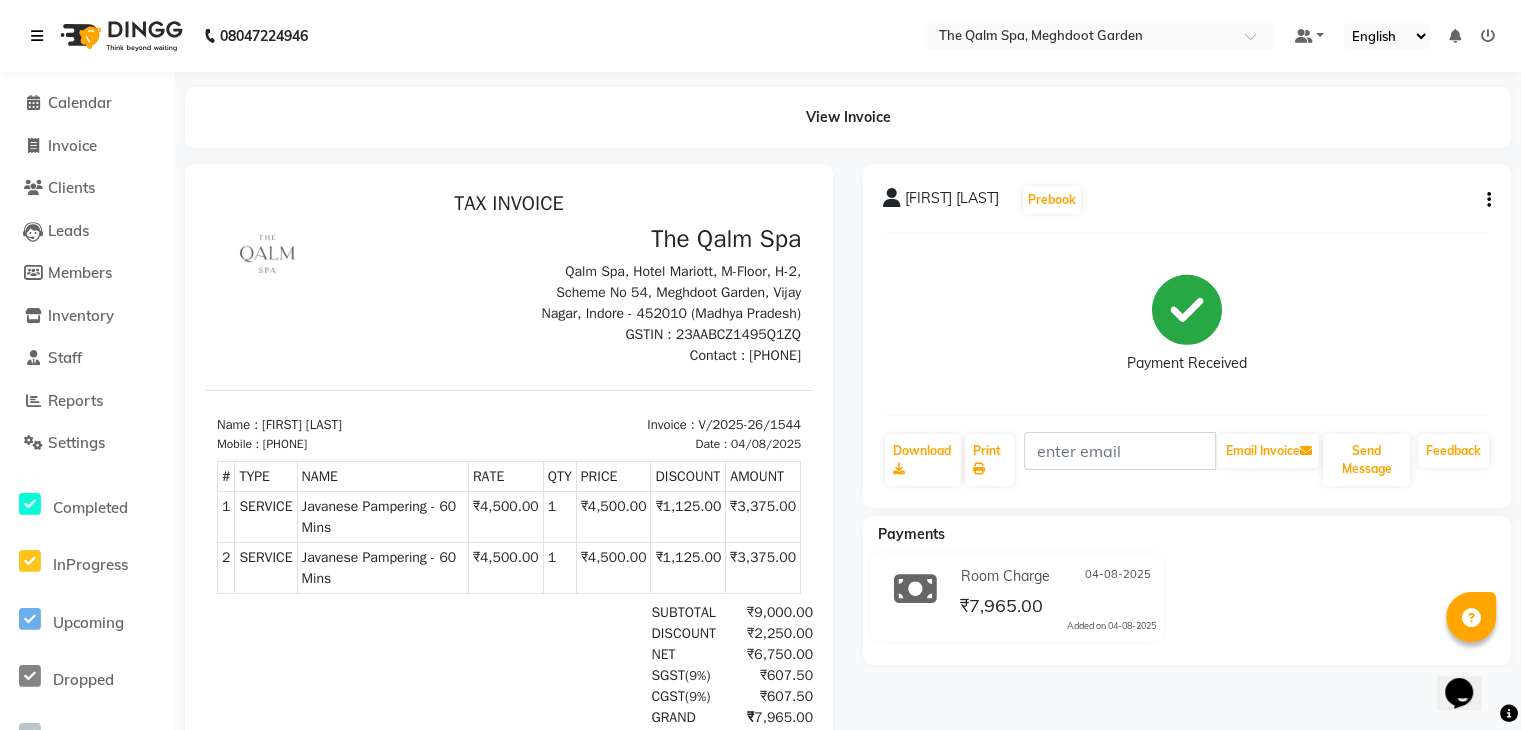 click at bounding box center (37, 36) 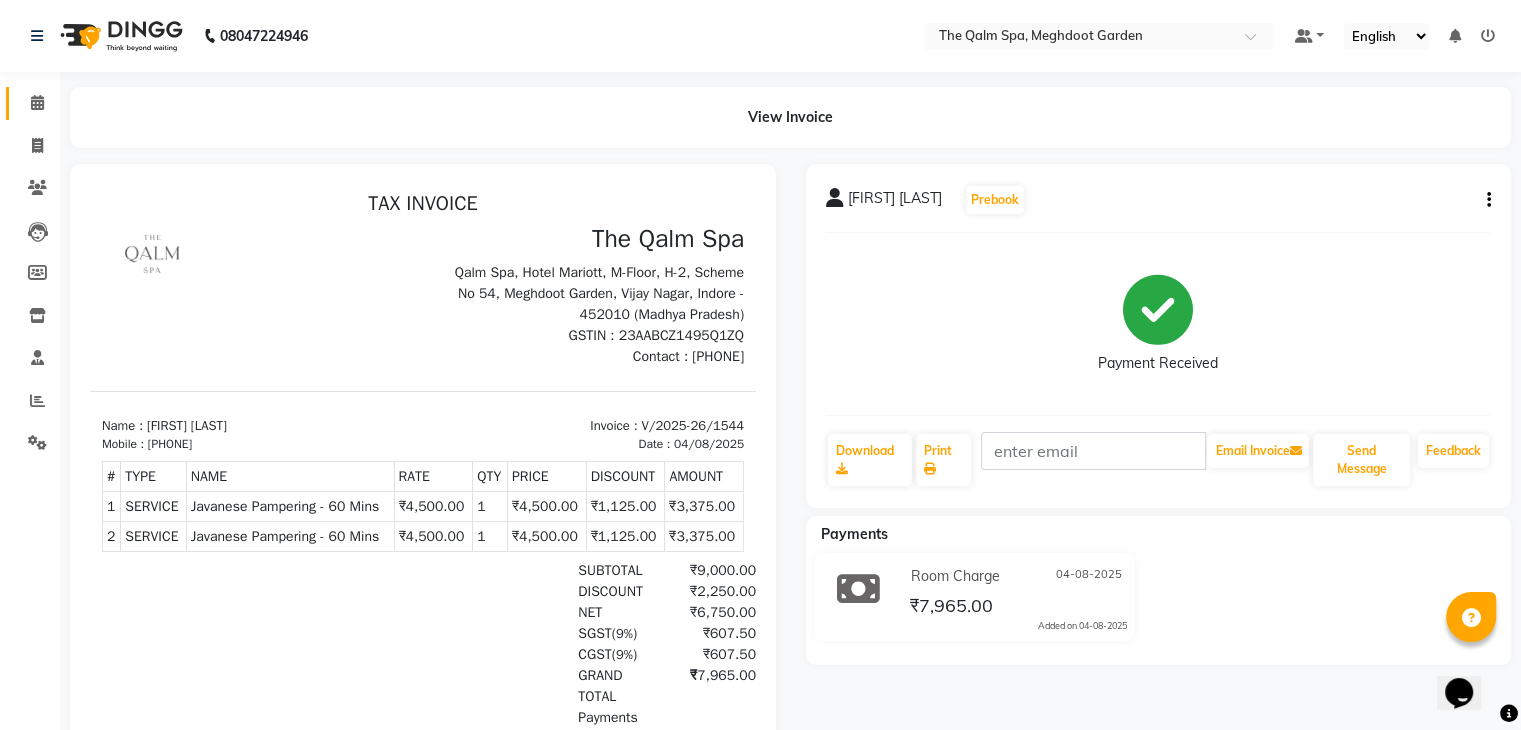 click 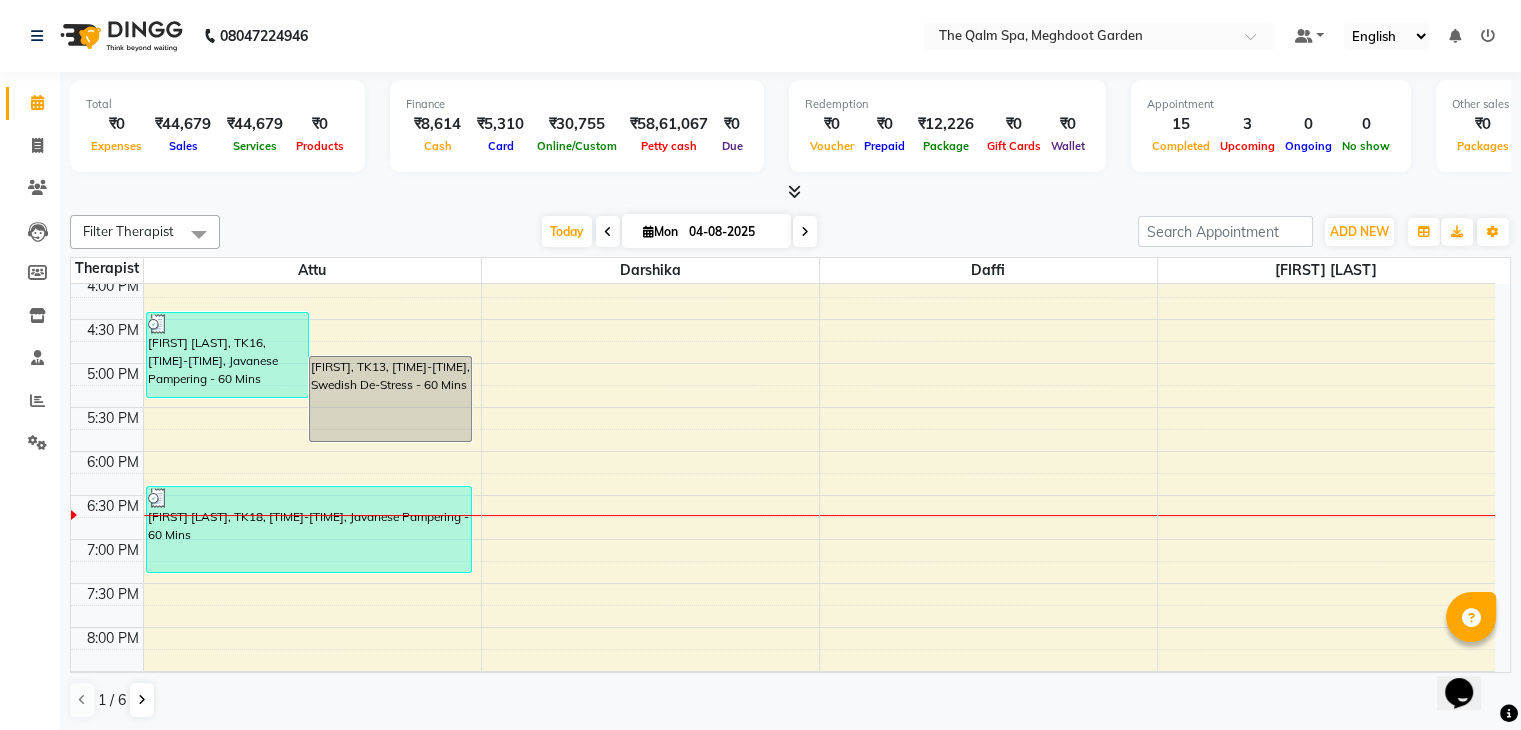 scroll, scrollTop: 1005, scrollLeft: 0, axis: vertical 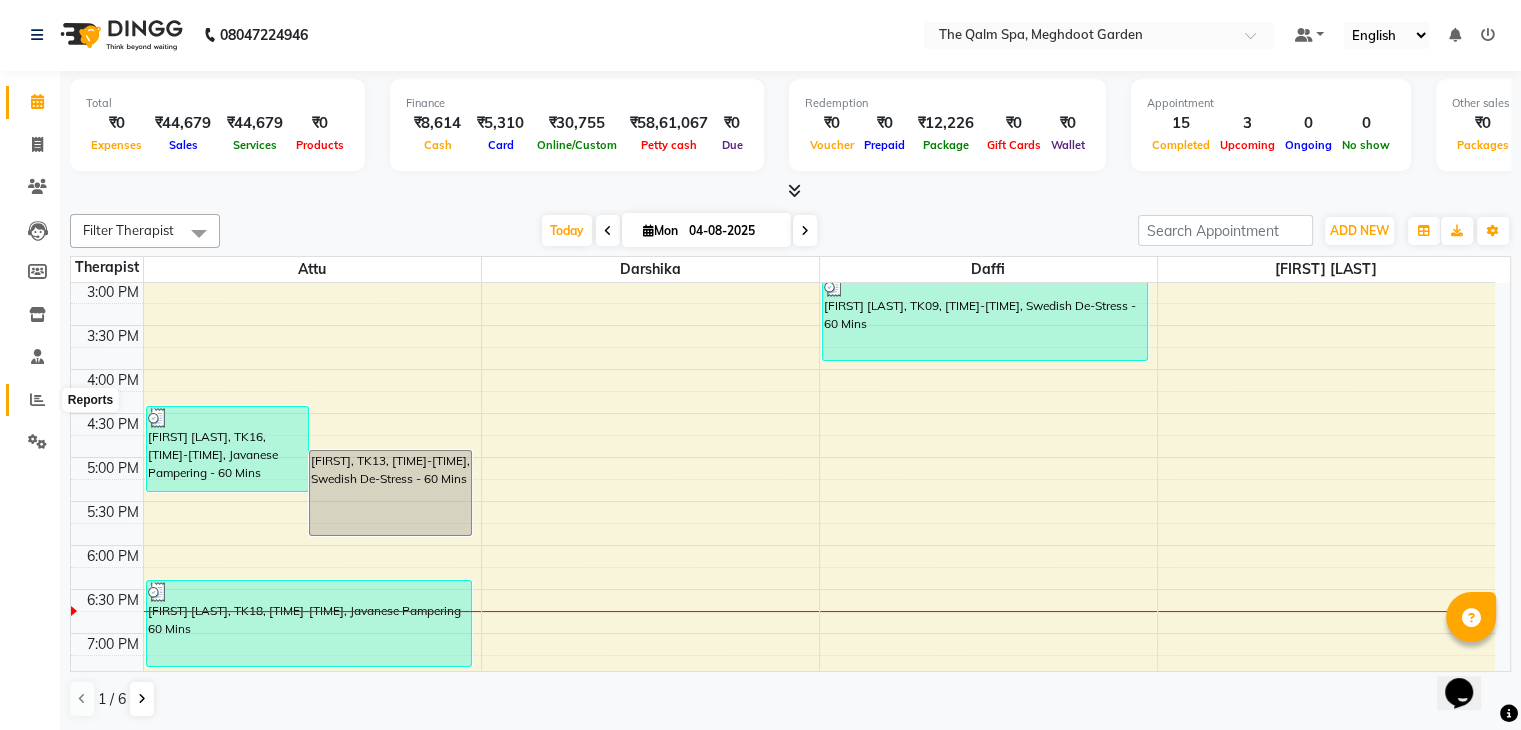 click 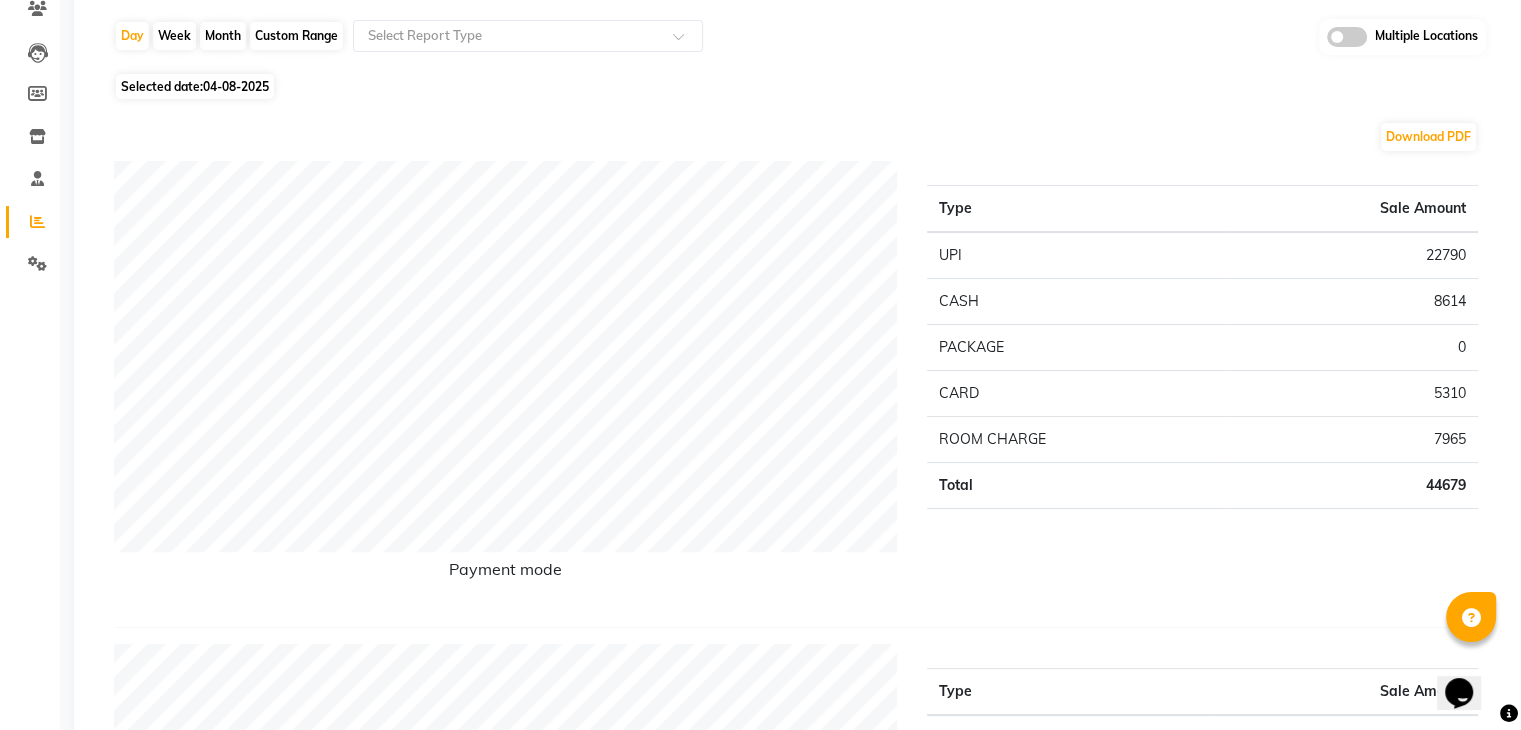 scroll, scrollTop: 0, scrollLeft: 0, axis: both 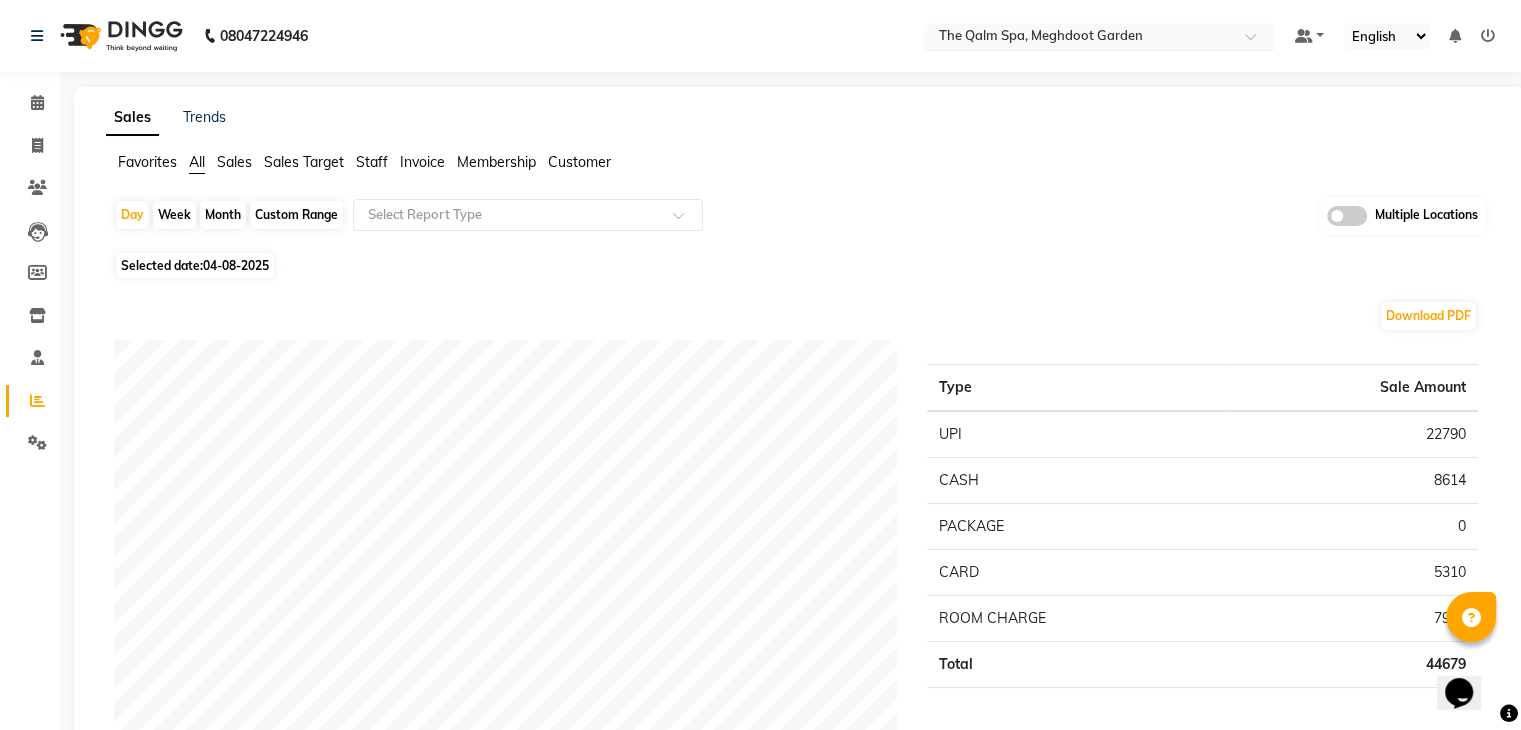 click at bounding box center (1079, 38) 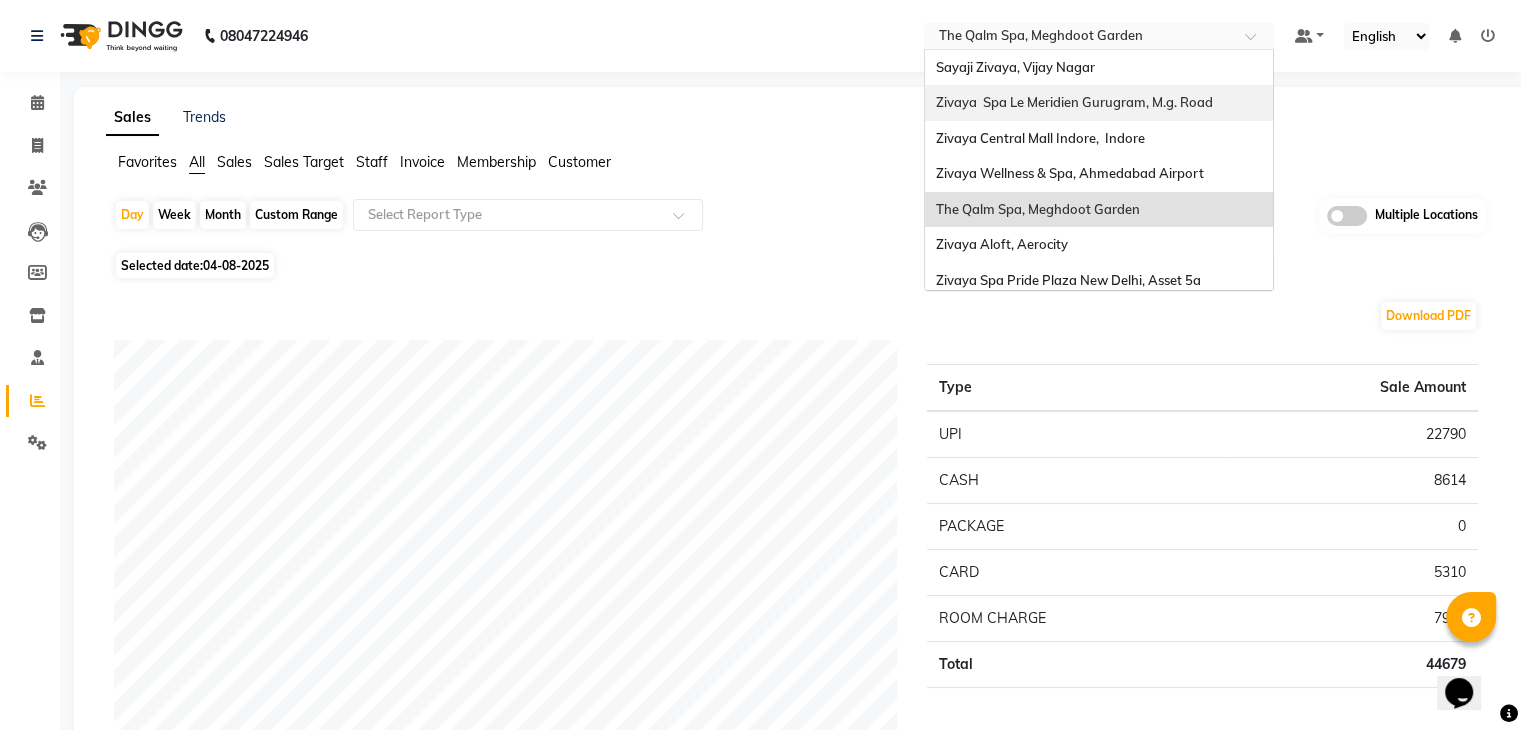 click on "Zivaya  Spa Le Meridien Gurugram, M.g. Road" at bounding box center [1073, 102] 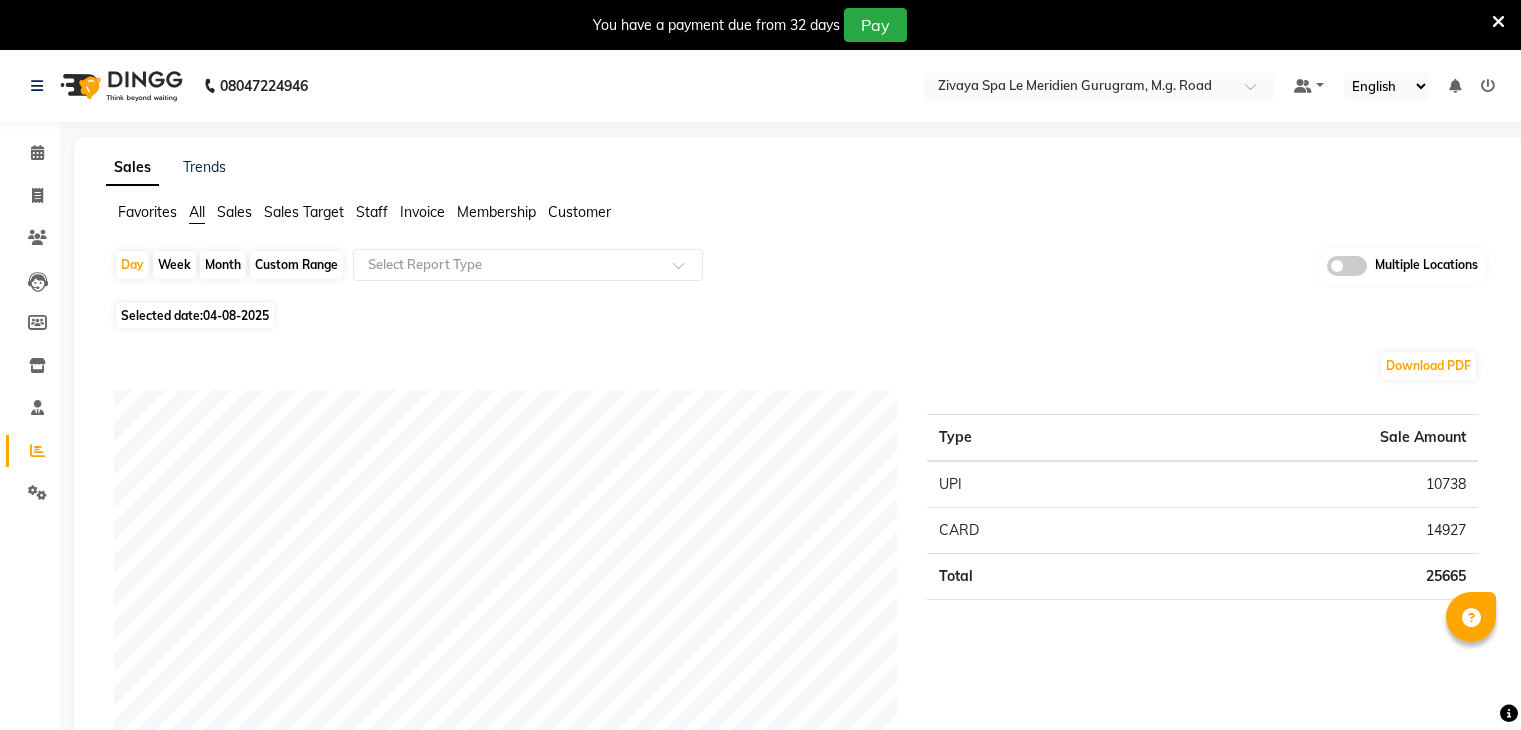 scroll, scrollTop: 0, scrollLeft: 0, axis: both 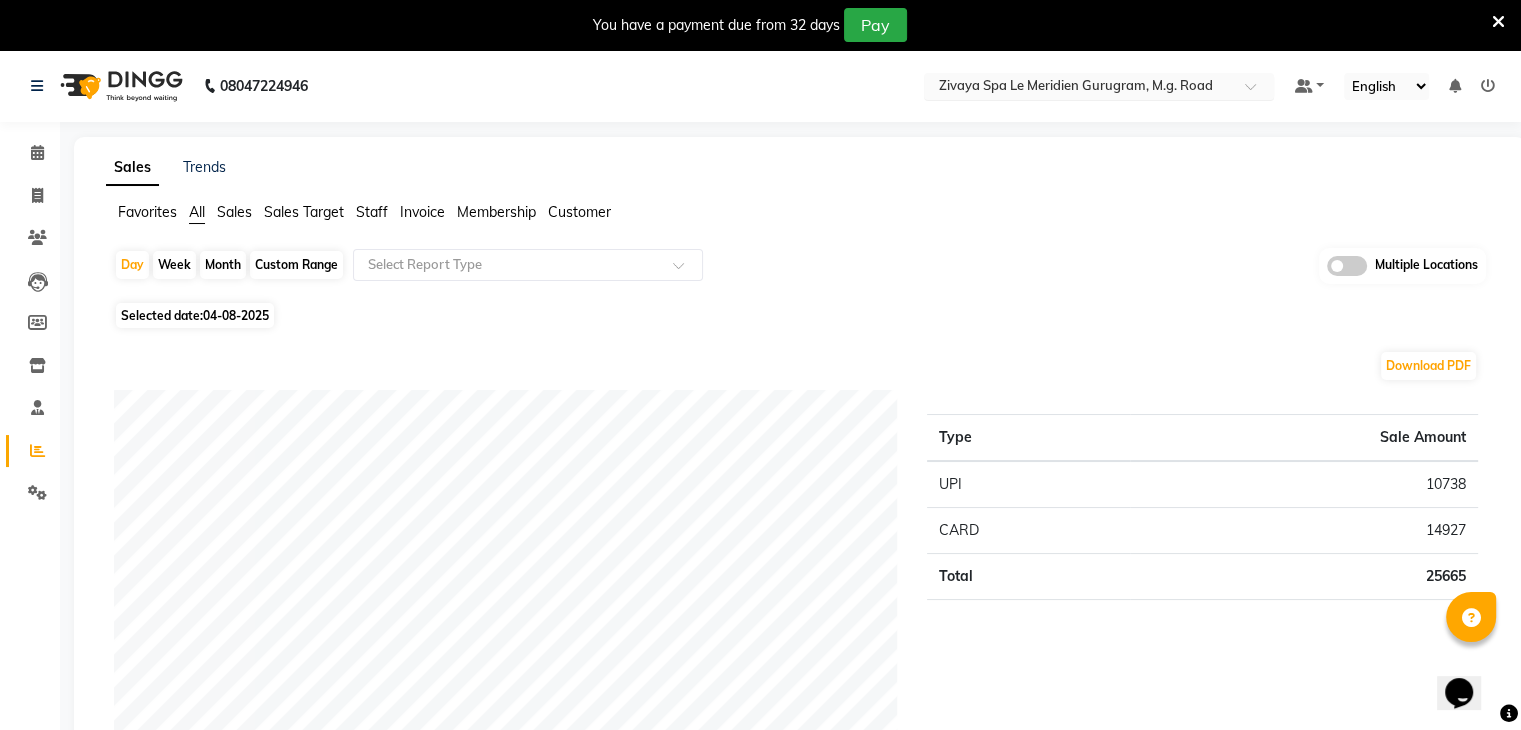 click at bounding box center [1079, 88] 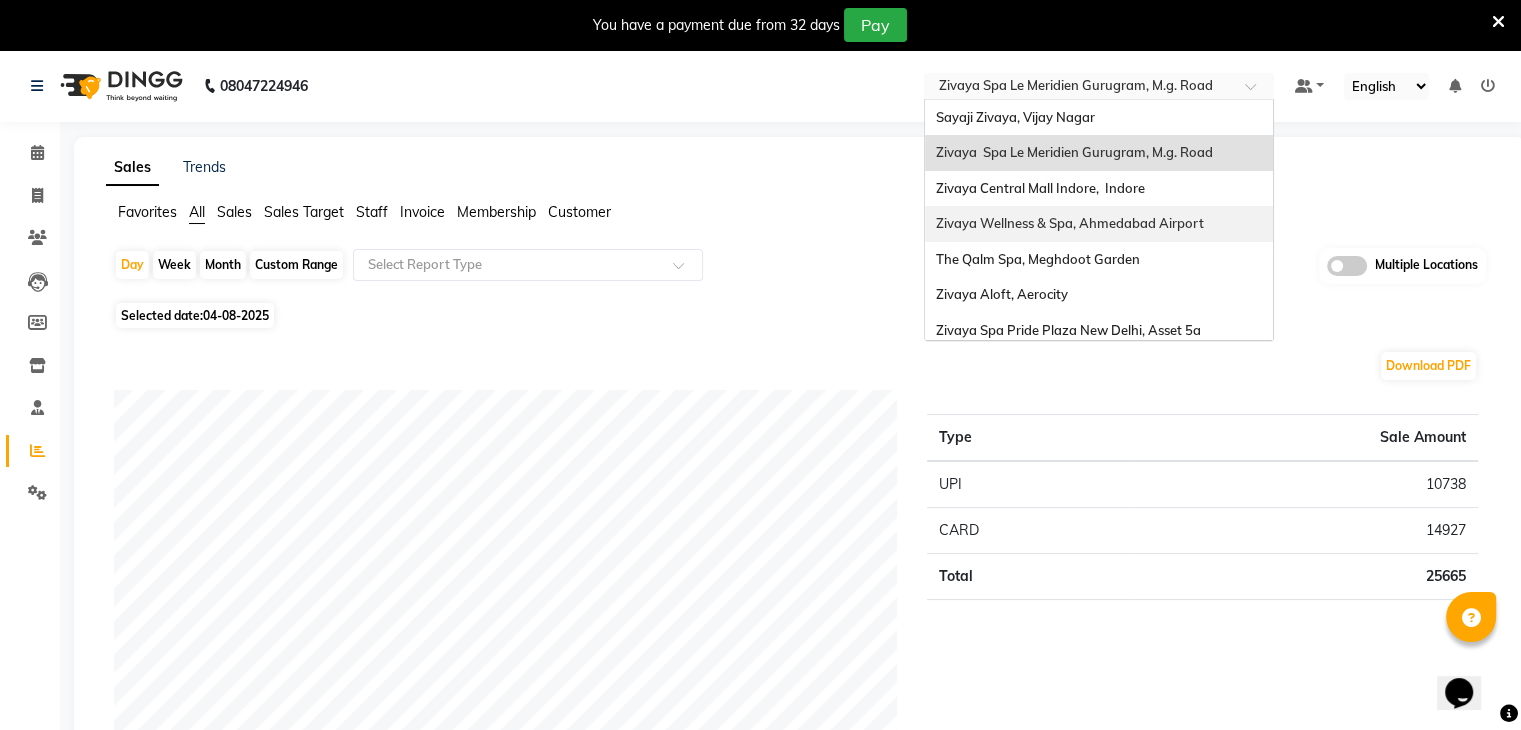 click on "Zivaya Wellness & Spa, Ahmedabad Airport" at bounding box center [1099, 224] 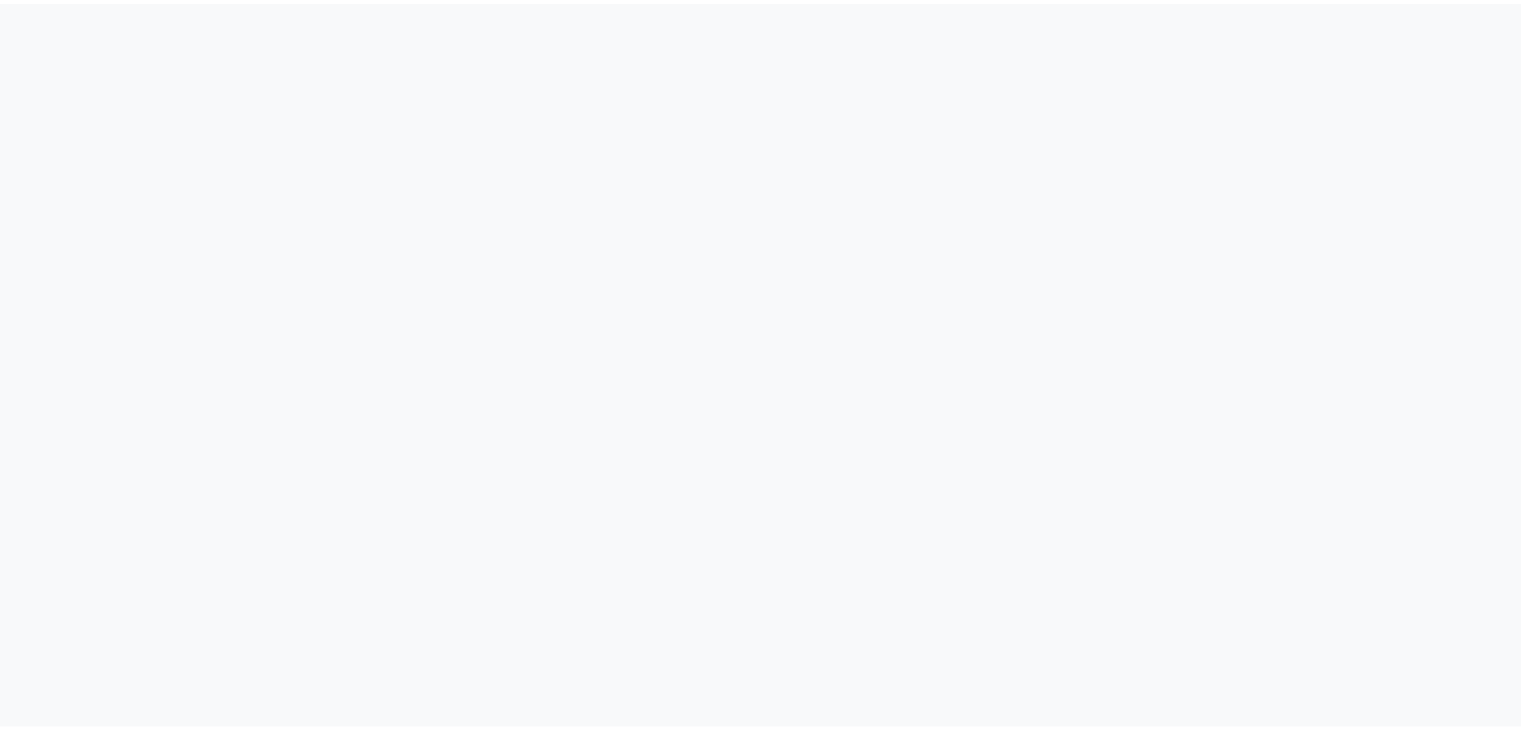 scroll, scrollTop: 0, scrollLeft: 0, axis: both 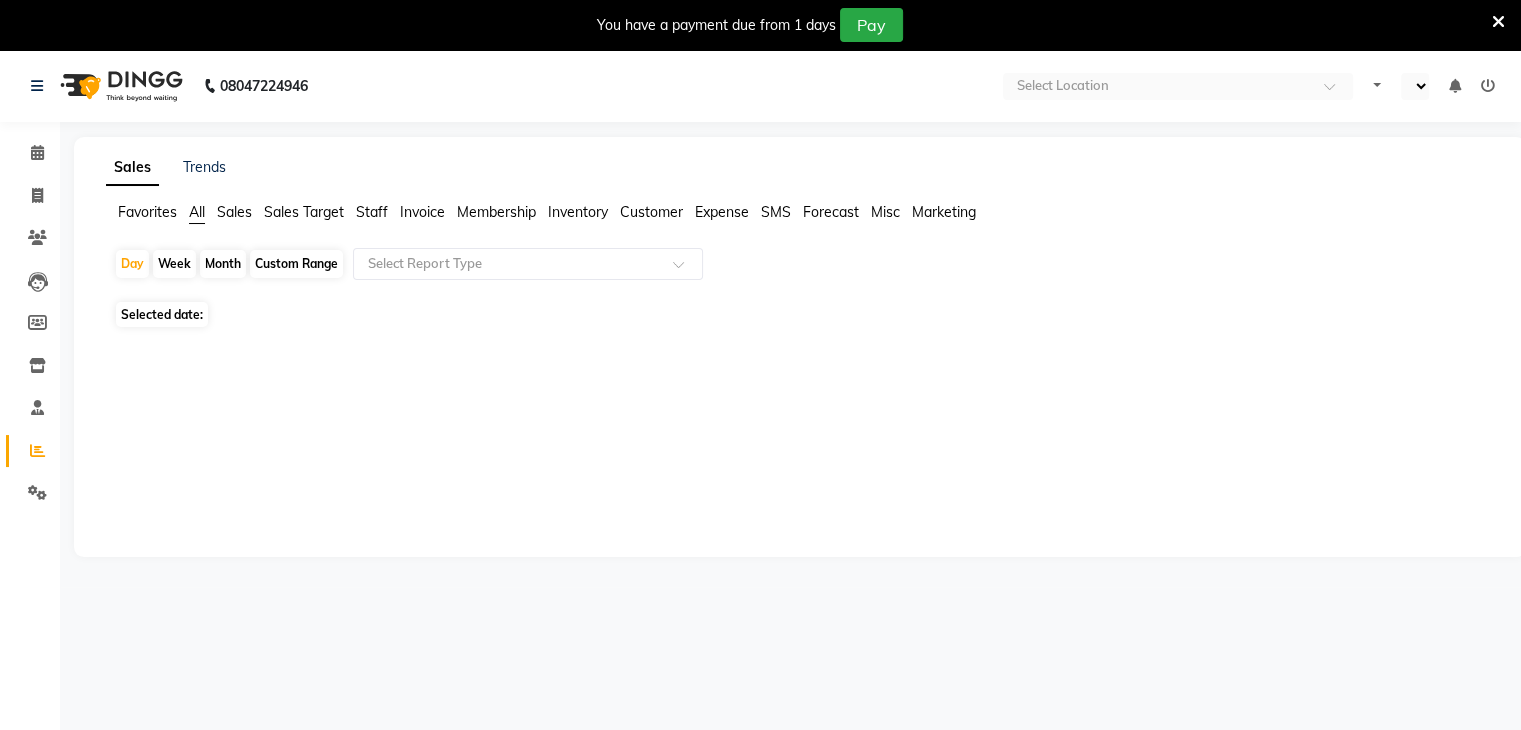 select on "en" 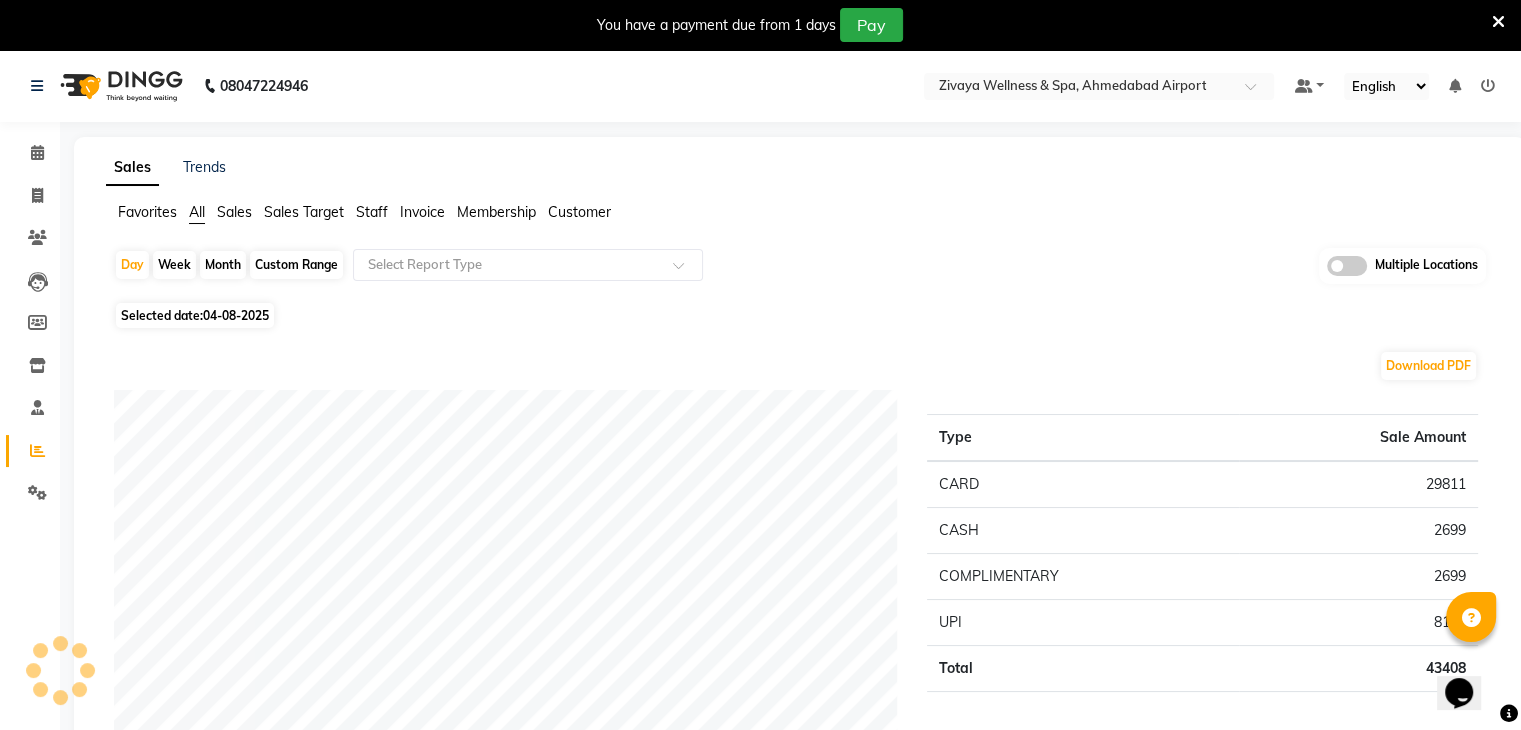 scroll, scrollTop: 0, scrollLeft: 0, axis: both 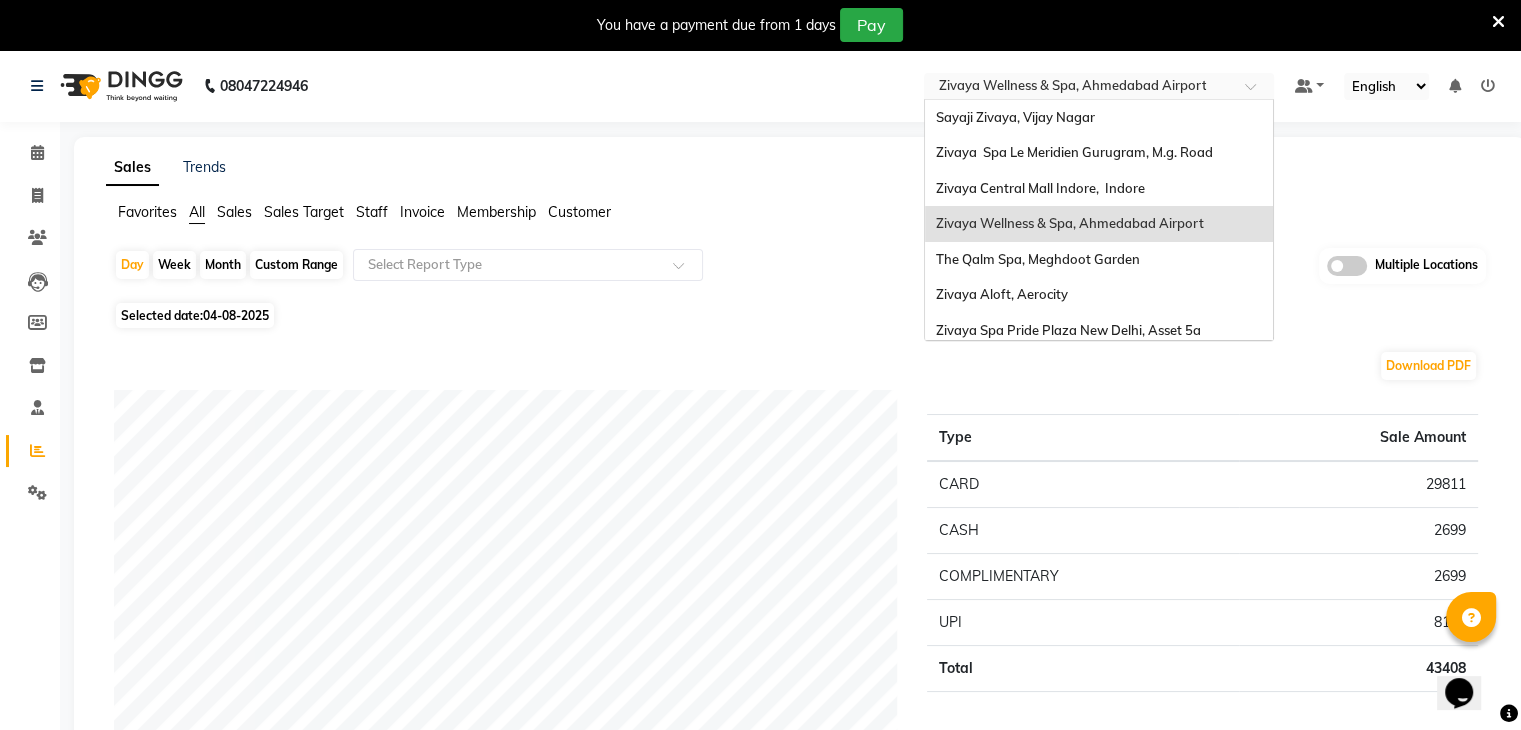 click at bounding box center [1079, 88] 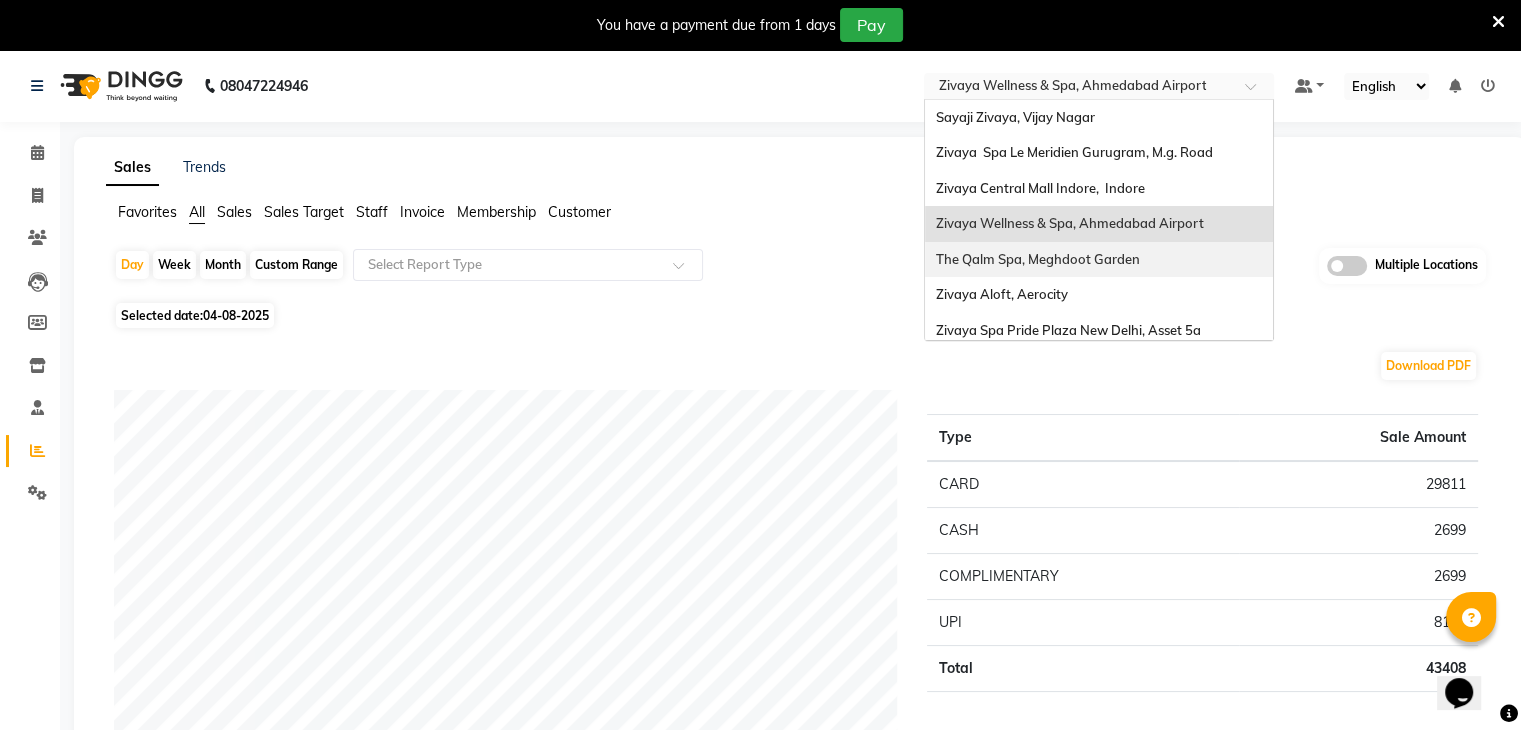 click on "The Qalm Spa, Meghdoot Garden" at bounding box center [1099, 260] 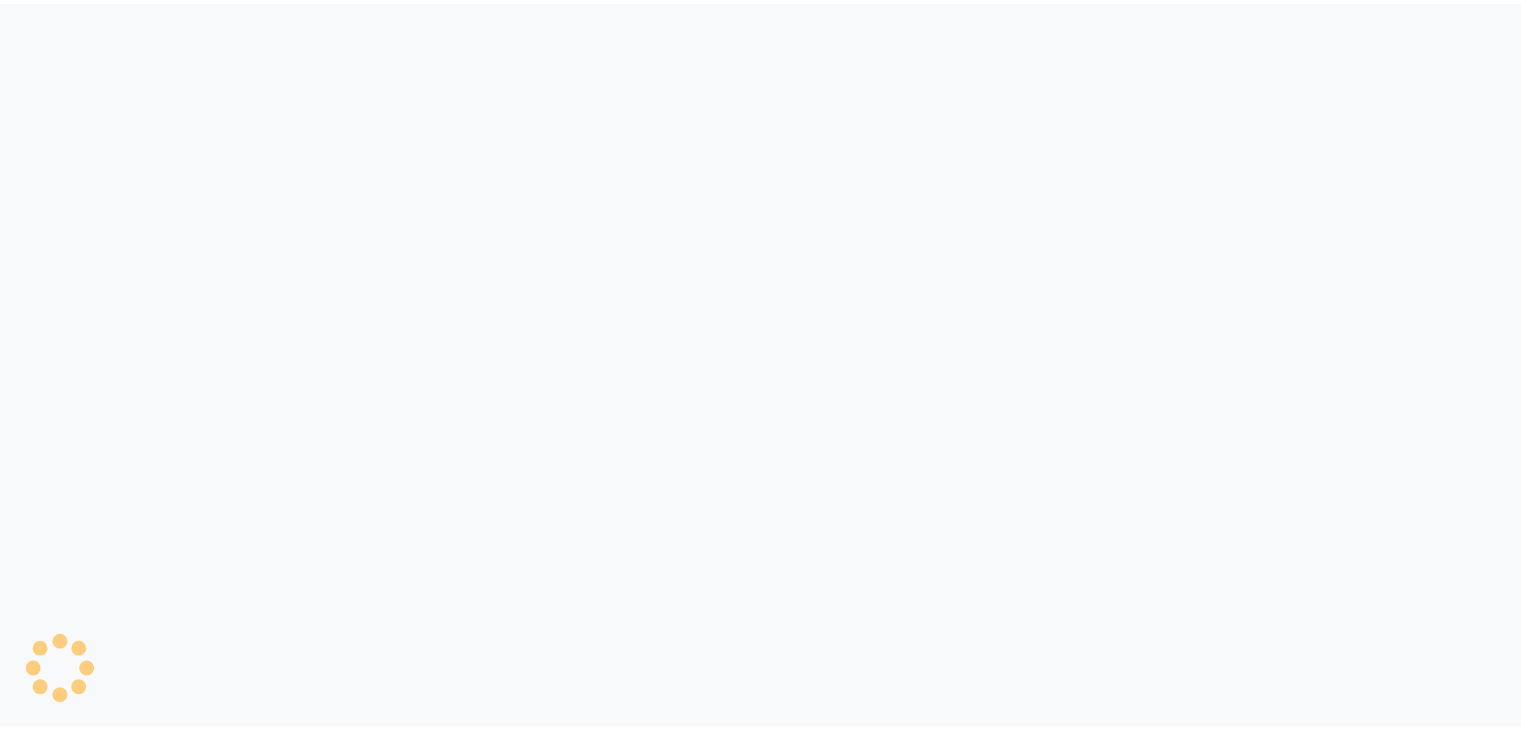 scroll, scrollTop: 0, scrollLeft: 0, axis: both 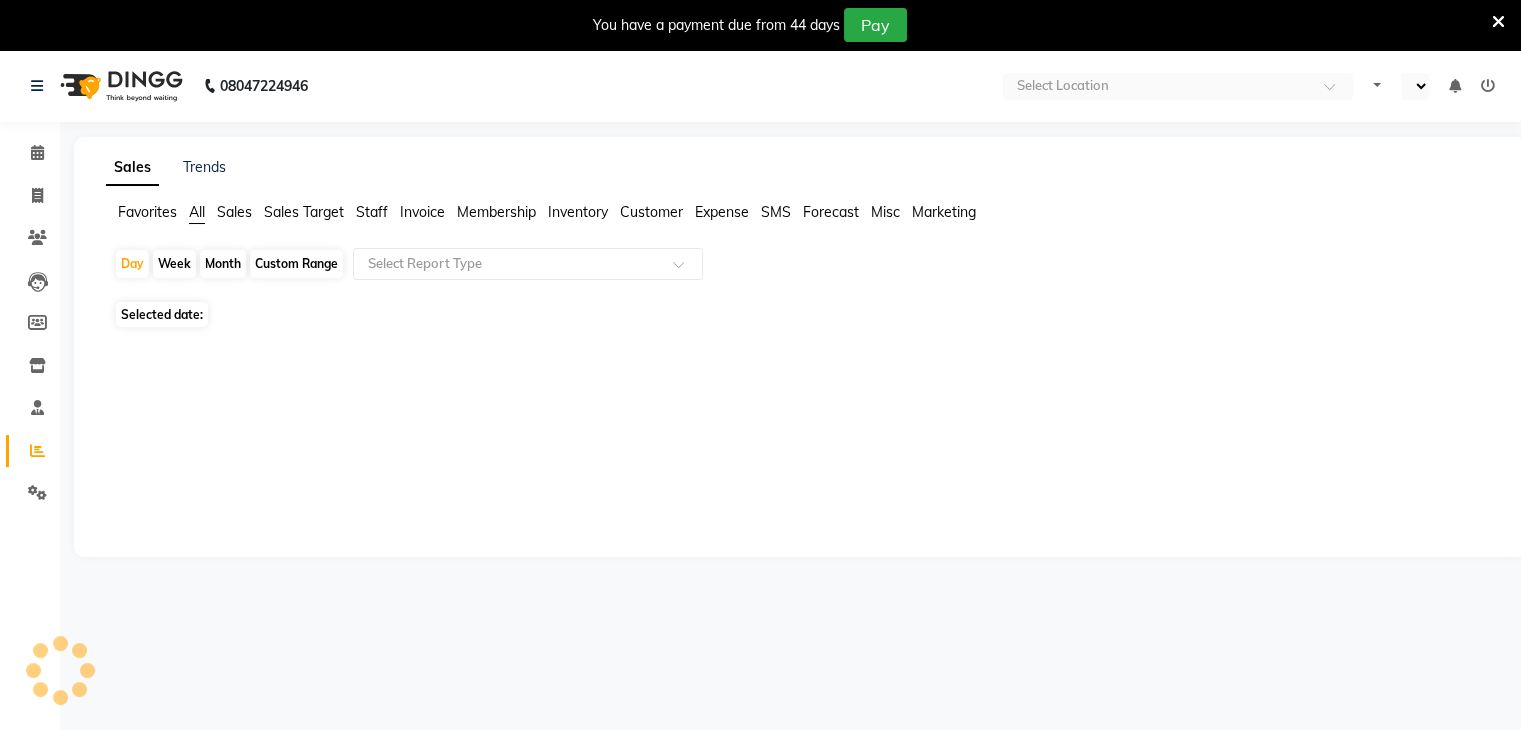 select on "en" 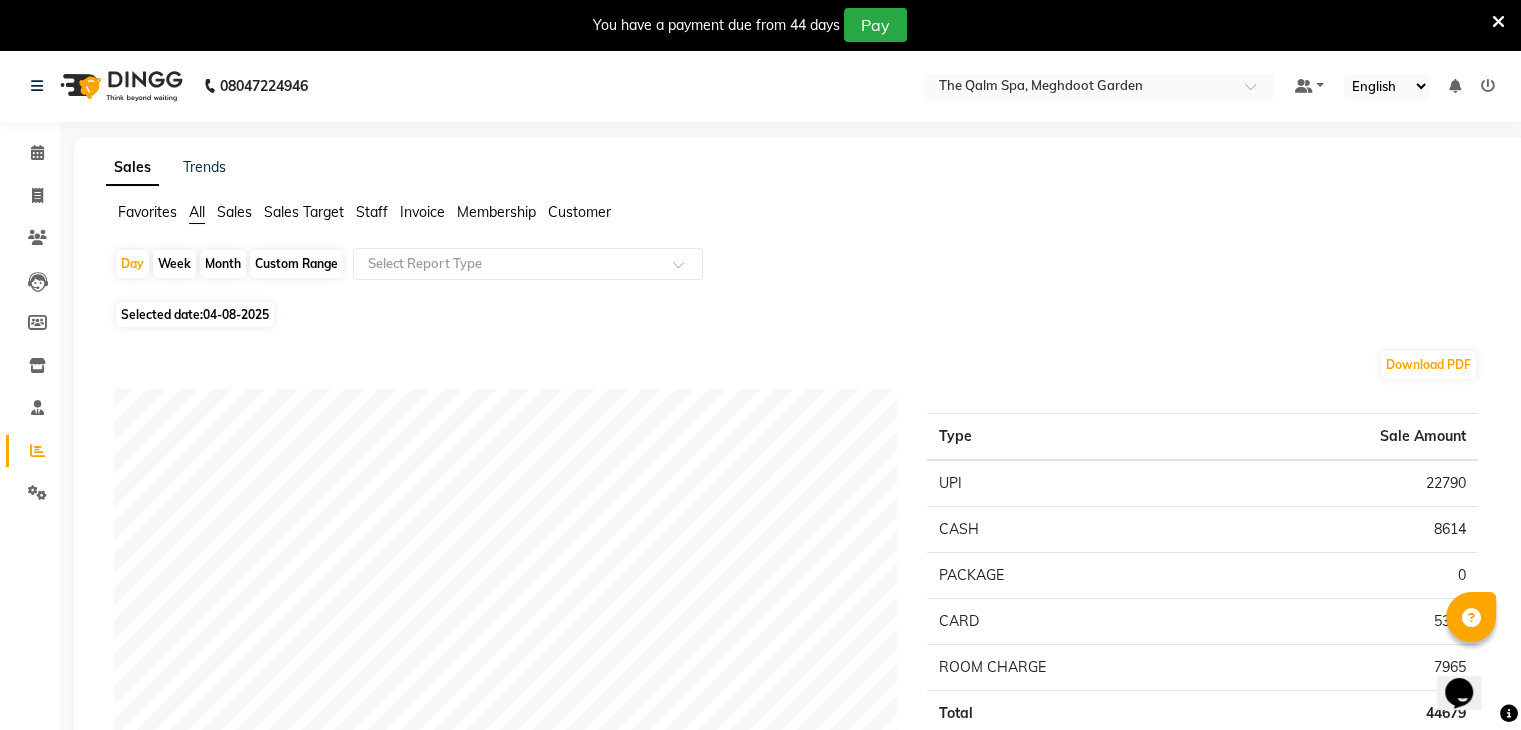 scroll, scrollTop: 0, scrollLeft: 0, axis: both 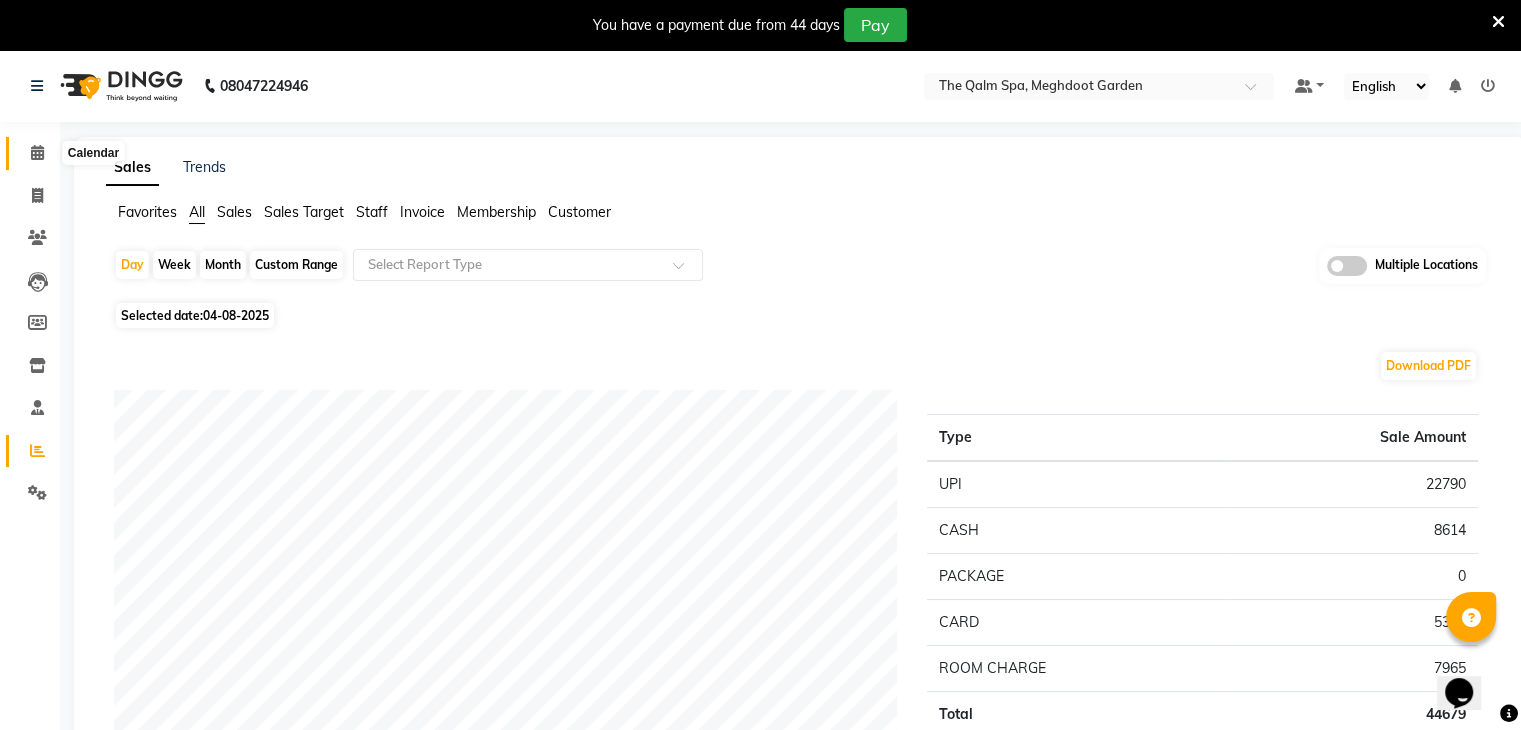 click 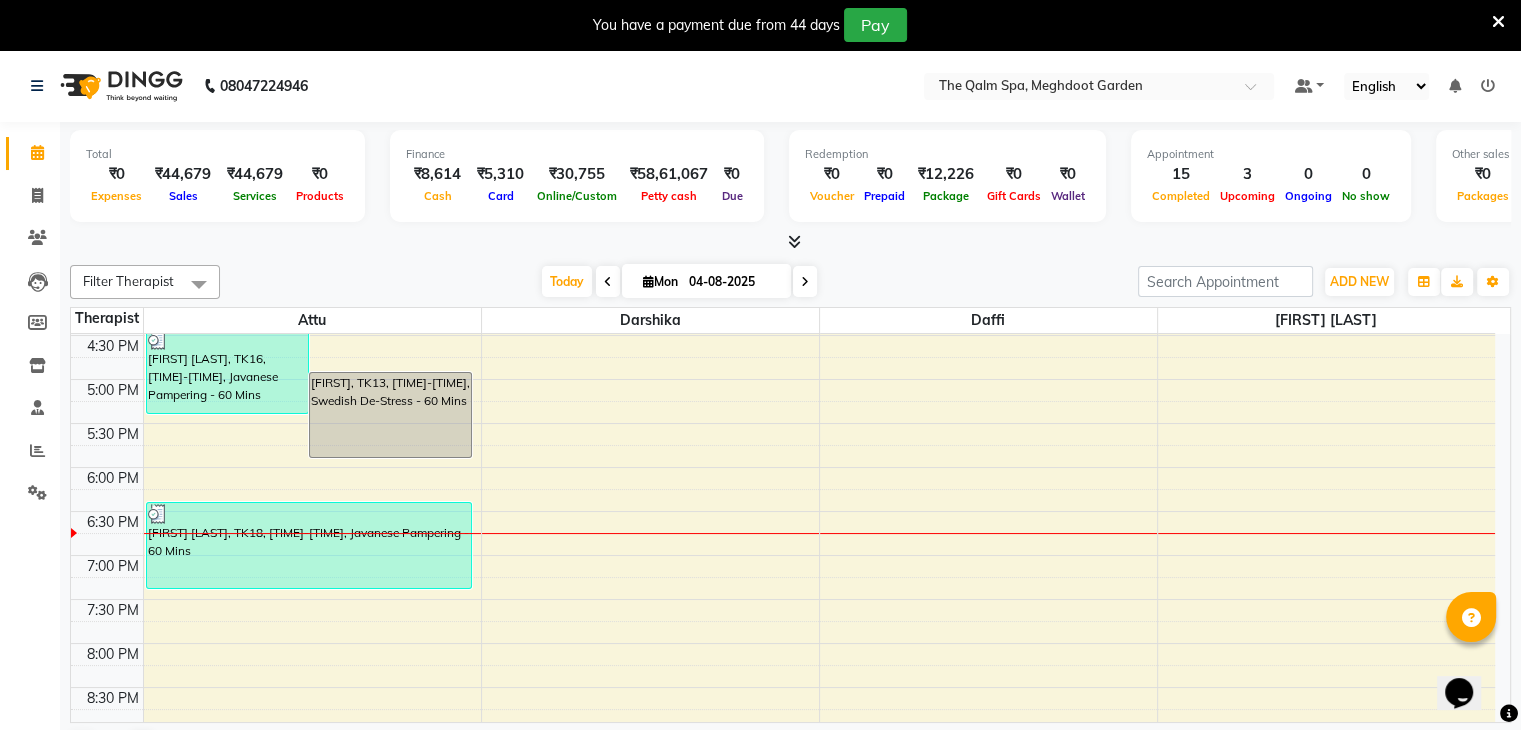 scroll, scrollTop: 1000, scrollLeft: 0, axis: vertical 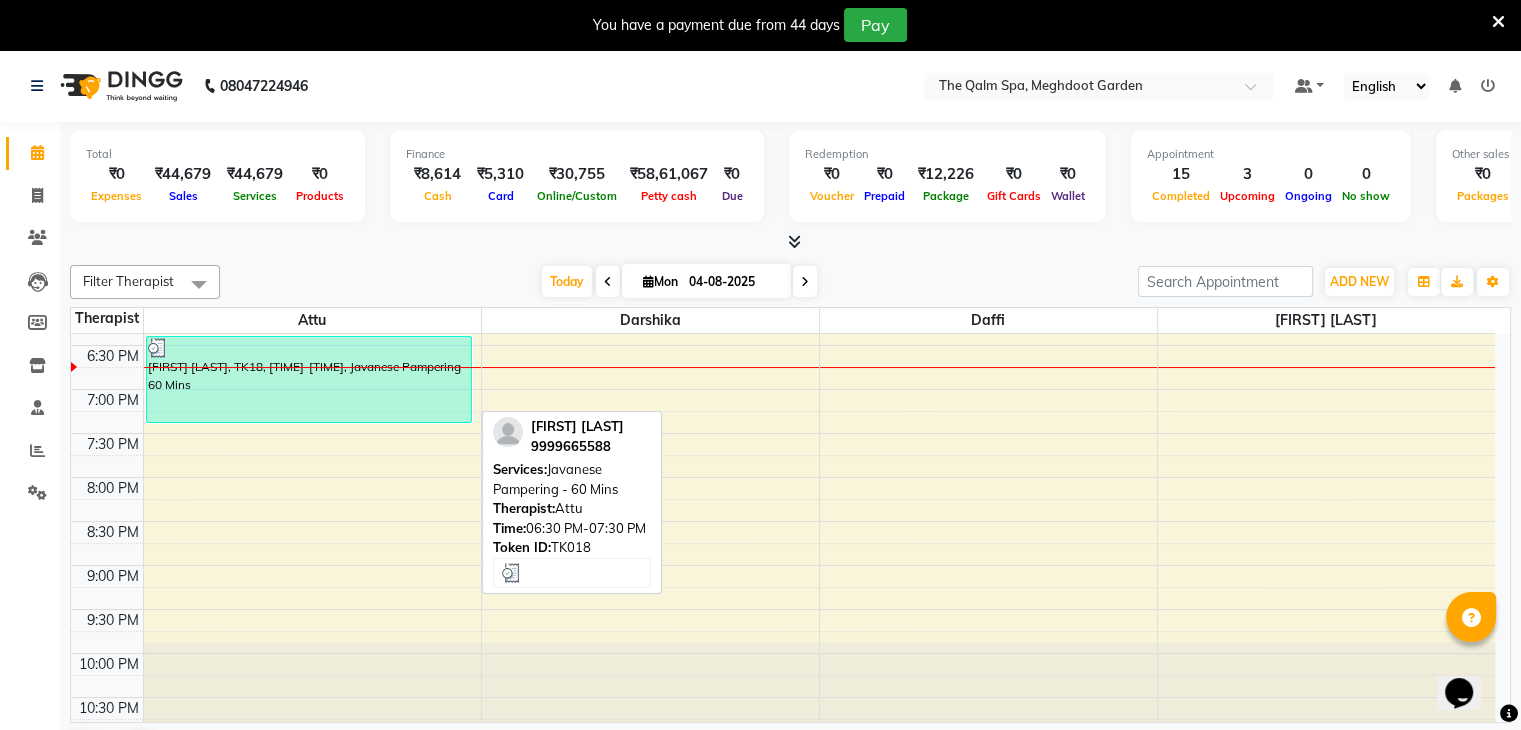 click at bounding box center (312, 367) 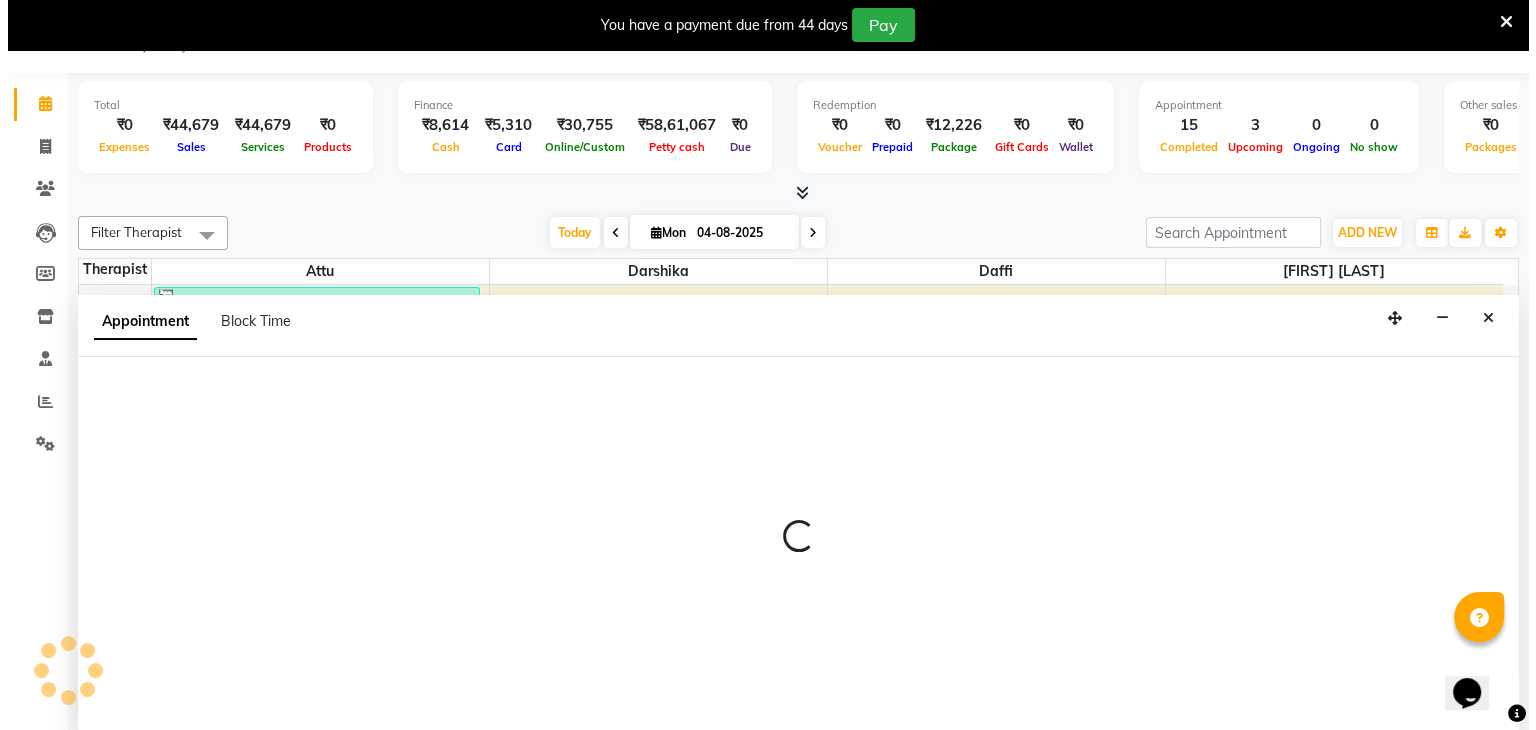 scroll, scrollTop: 51, scrollLeft: 0, axis: vertical 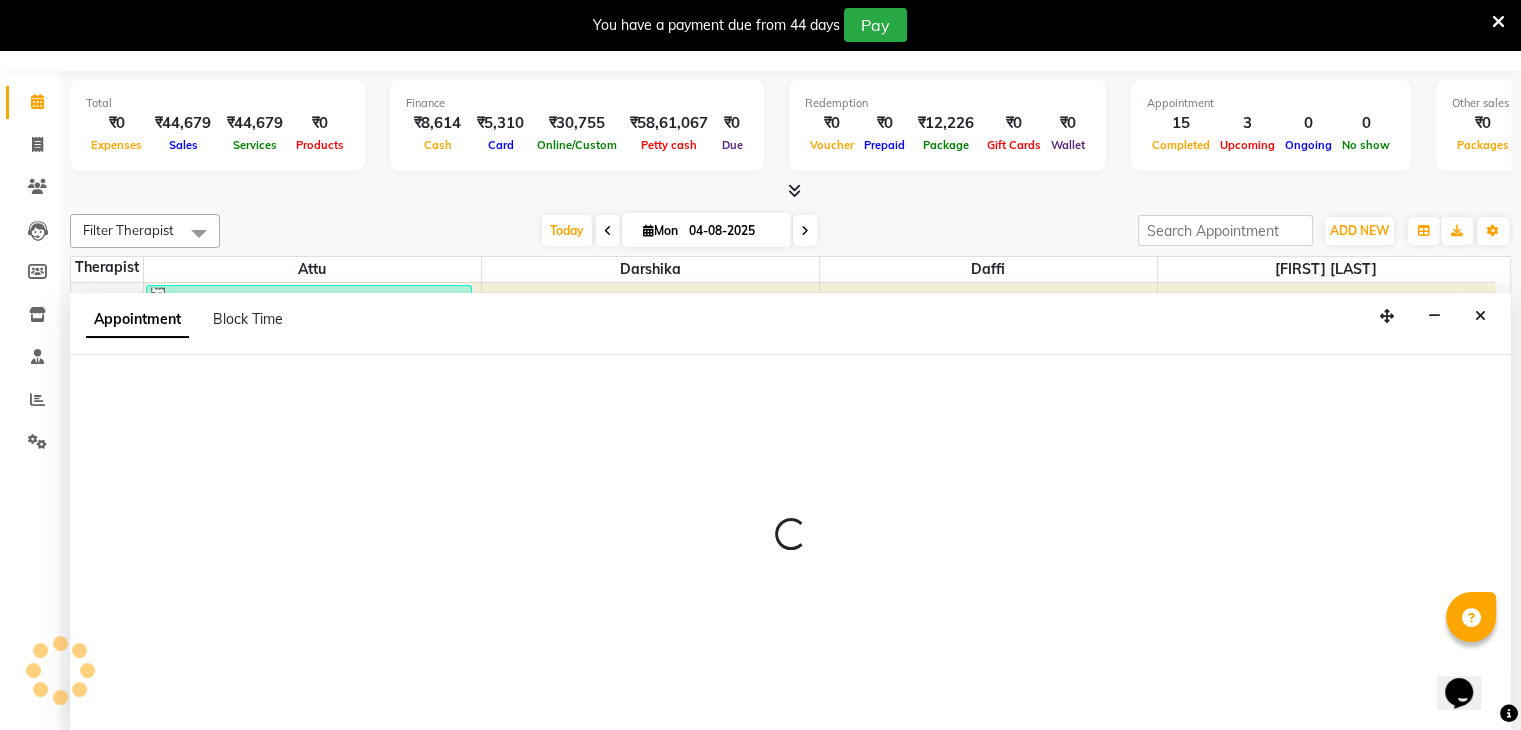 select on "51602" 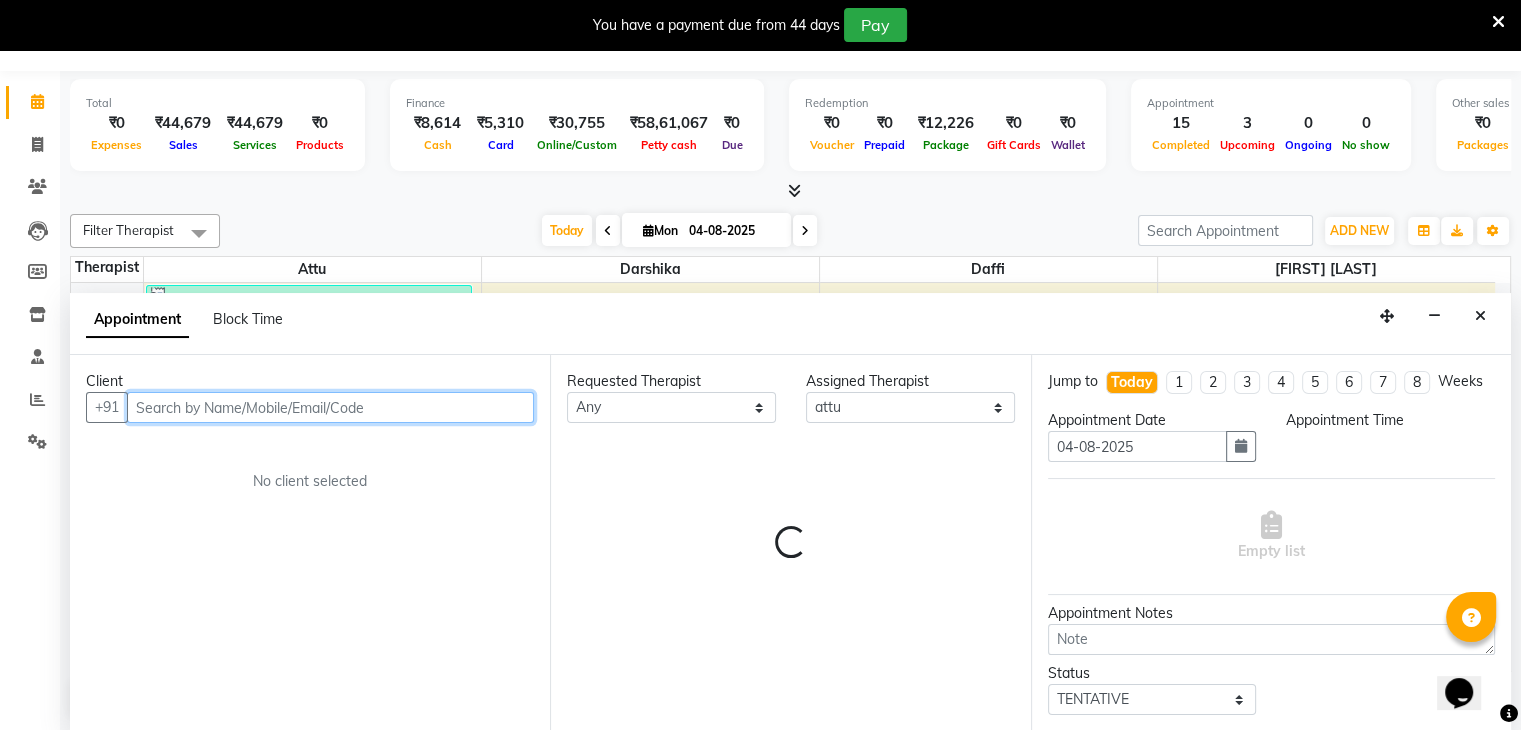 select on "1125" 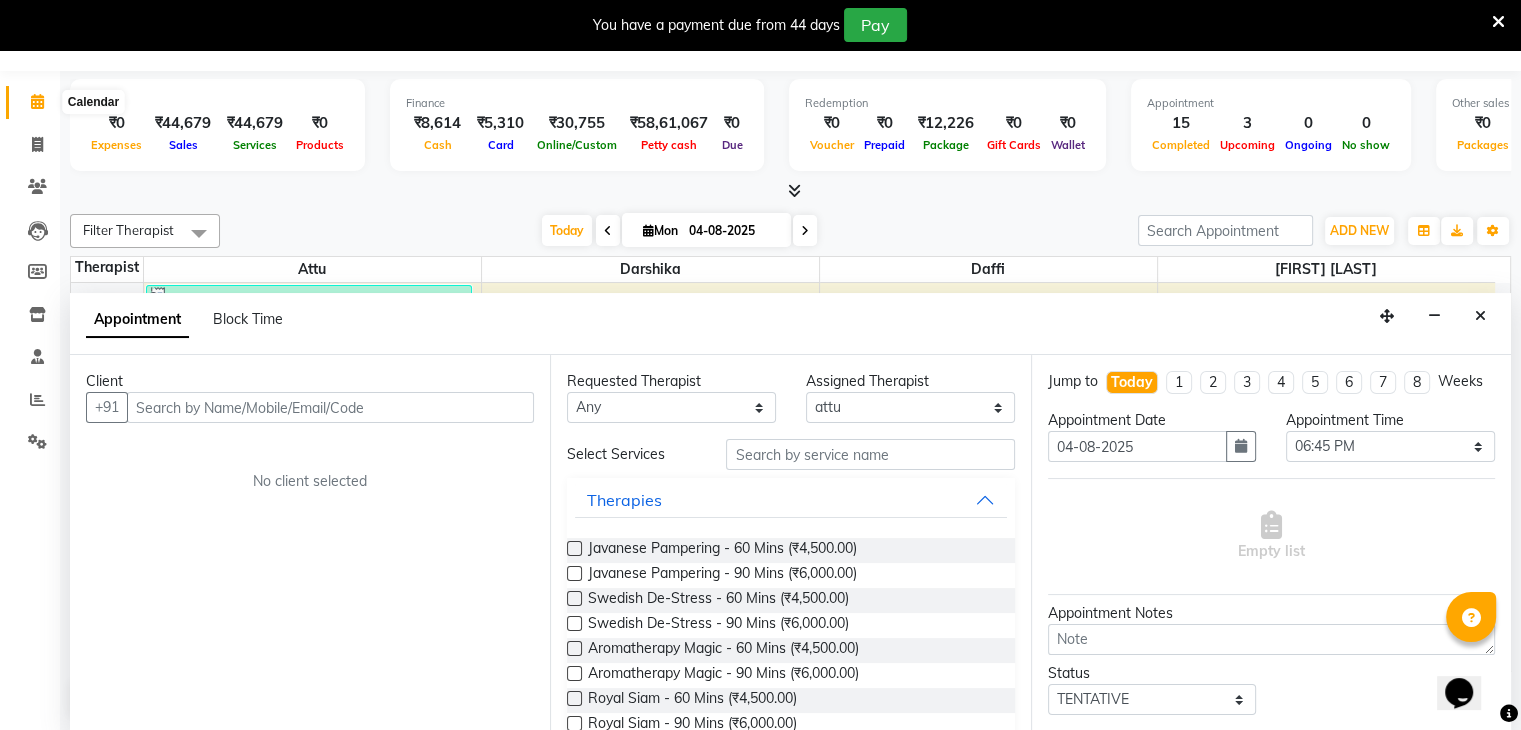 click 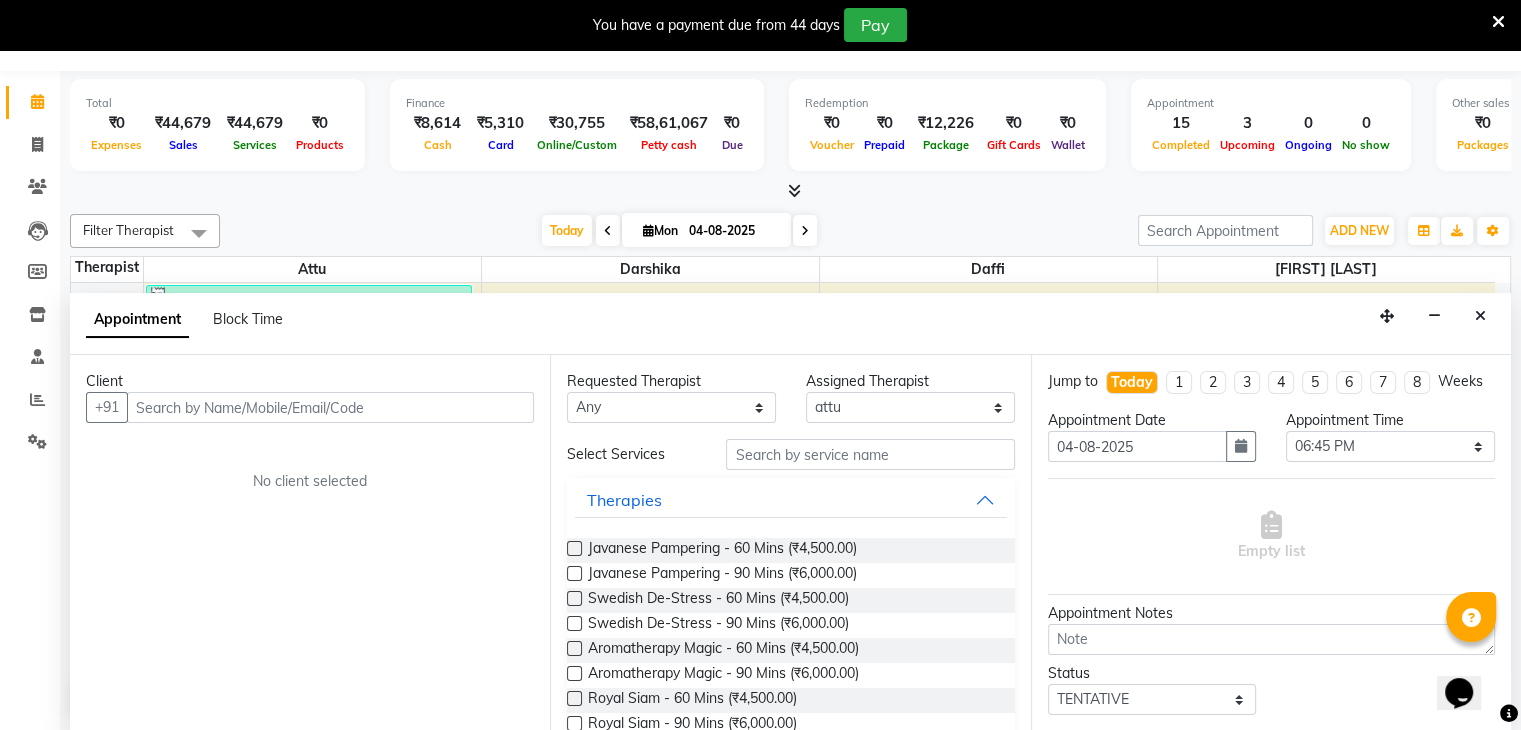 click at bounding box center [1480, 316] 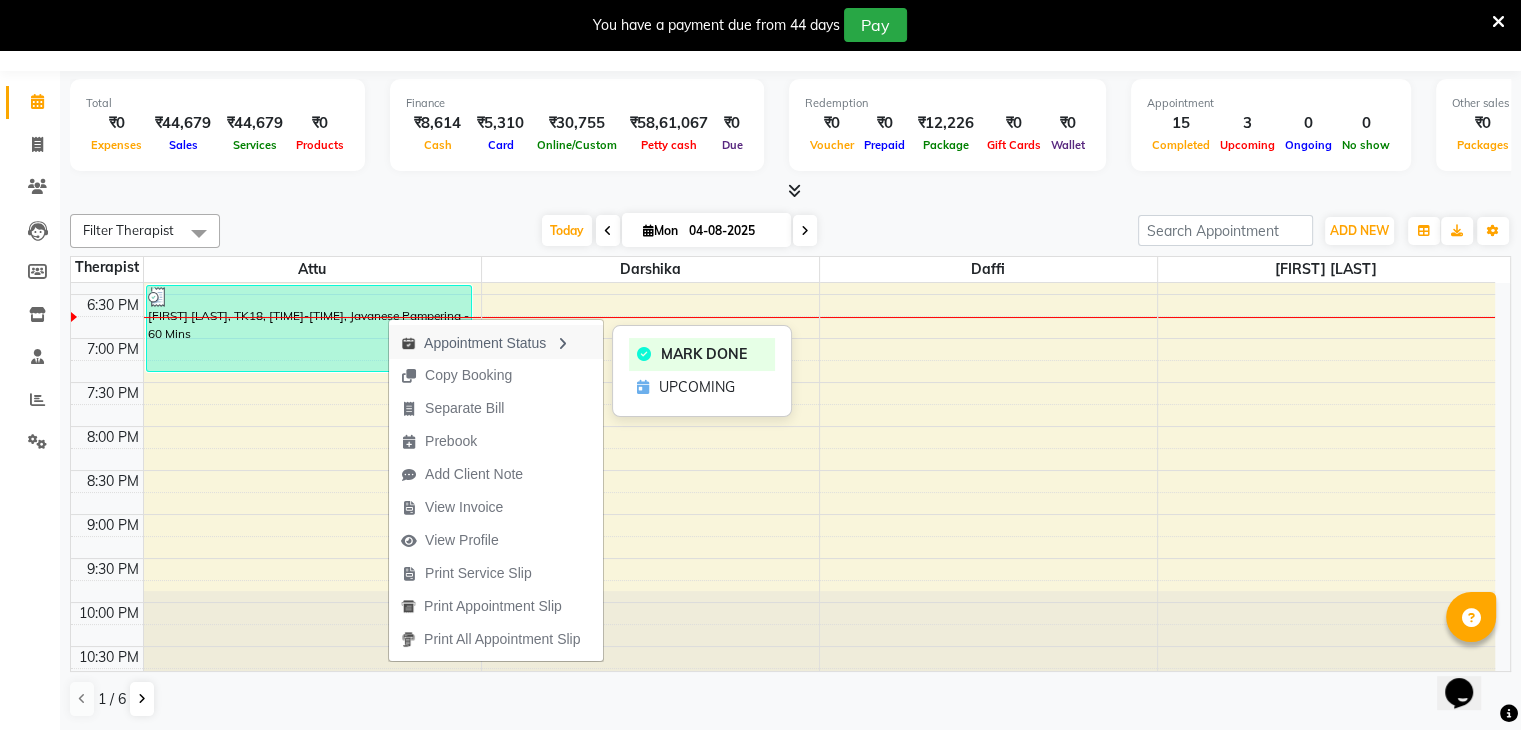 click at bounding box center [562, 344] 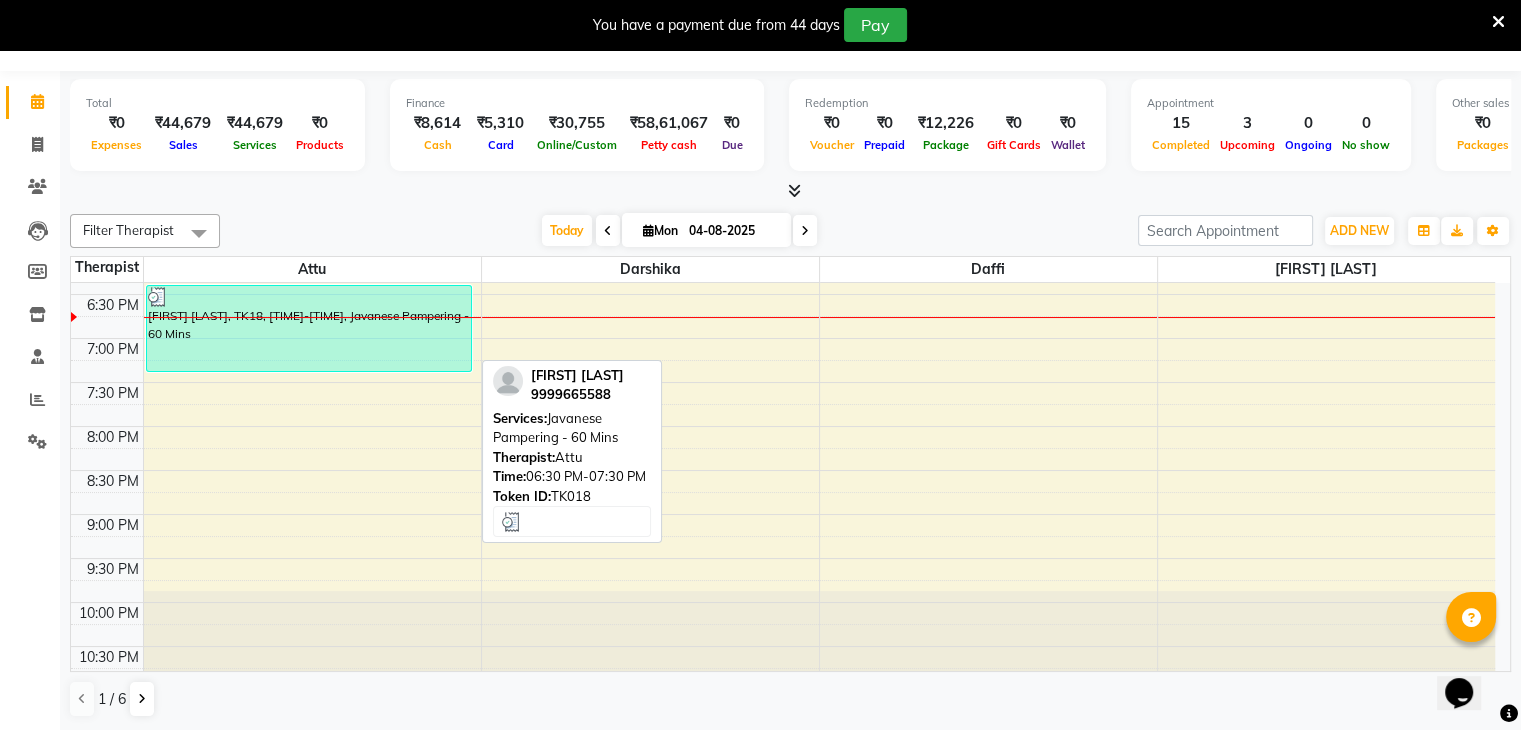 click on "[FIRST] [LAST], TK18, [TIME]-[TIME], Javanese Pampering - 60 Mins" at bounding box center [309, 328] 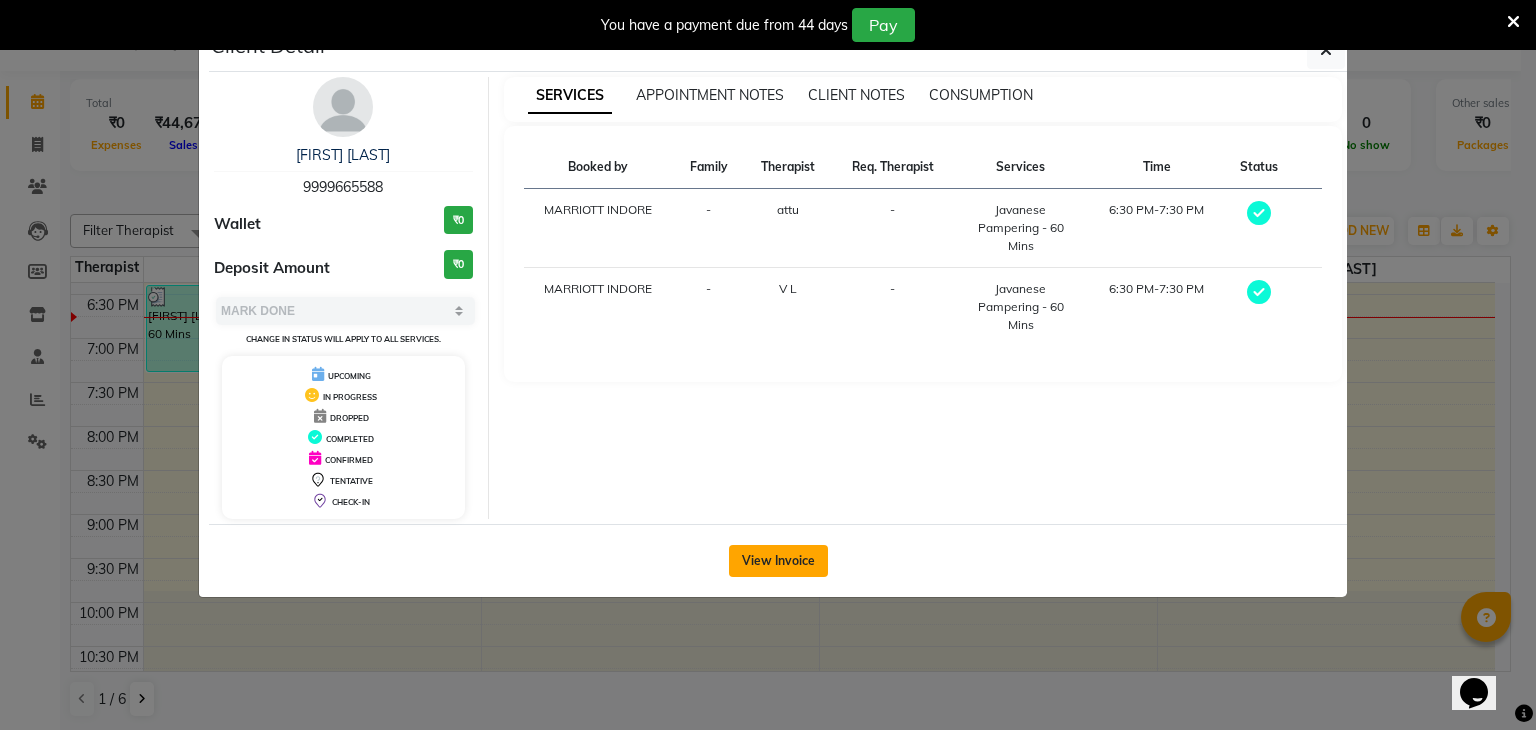 click on "View Invoice" 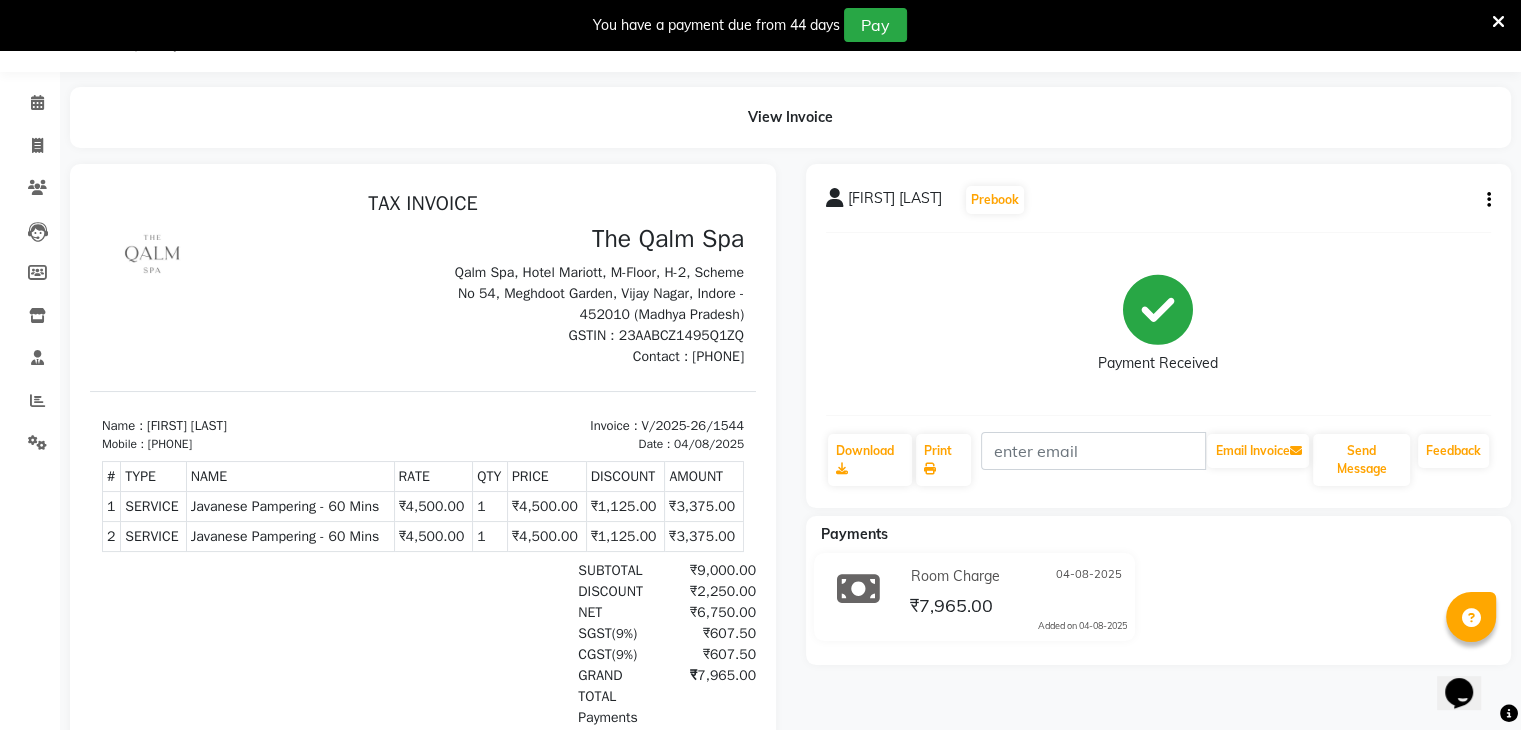 scroll, scrollTop: 16, scrollLeft: 0, axis: vertical 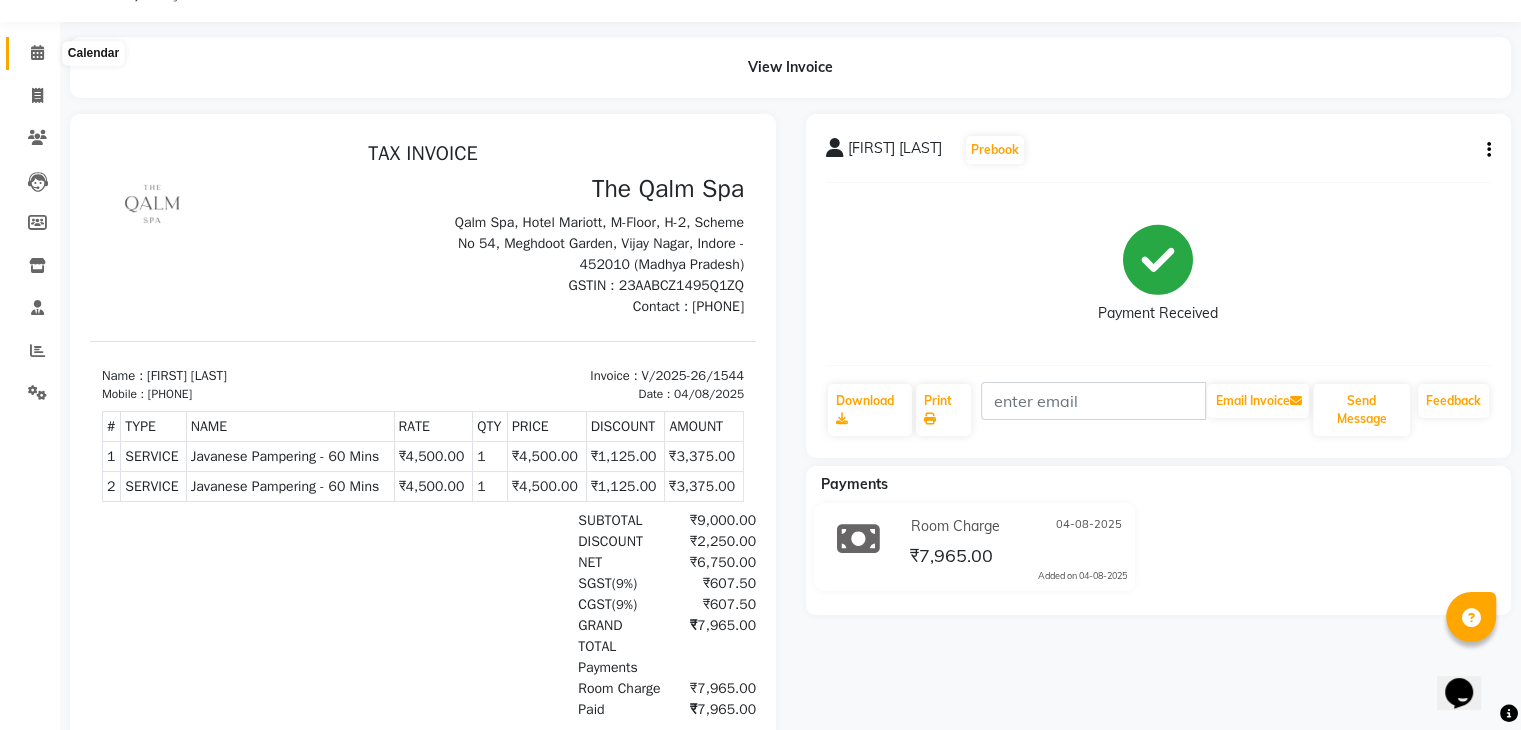 click 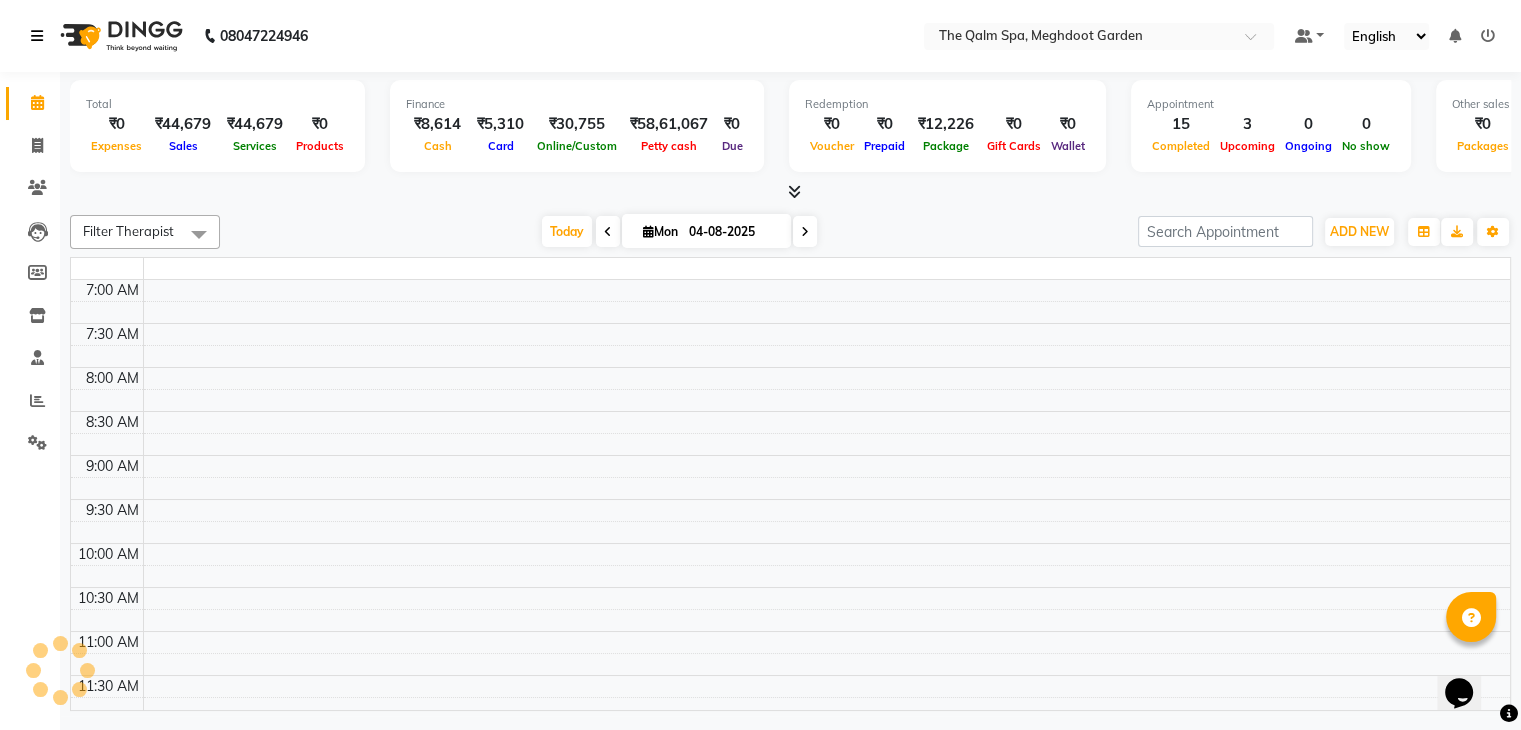 scroll, scrollTop: 0, scrollLeft: 0, axis: both 